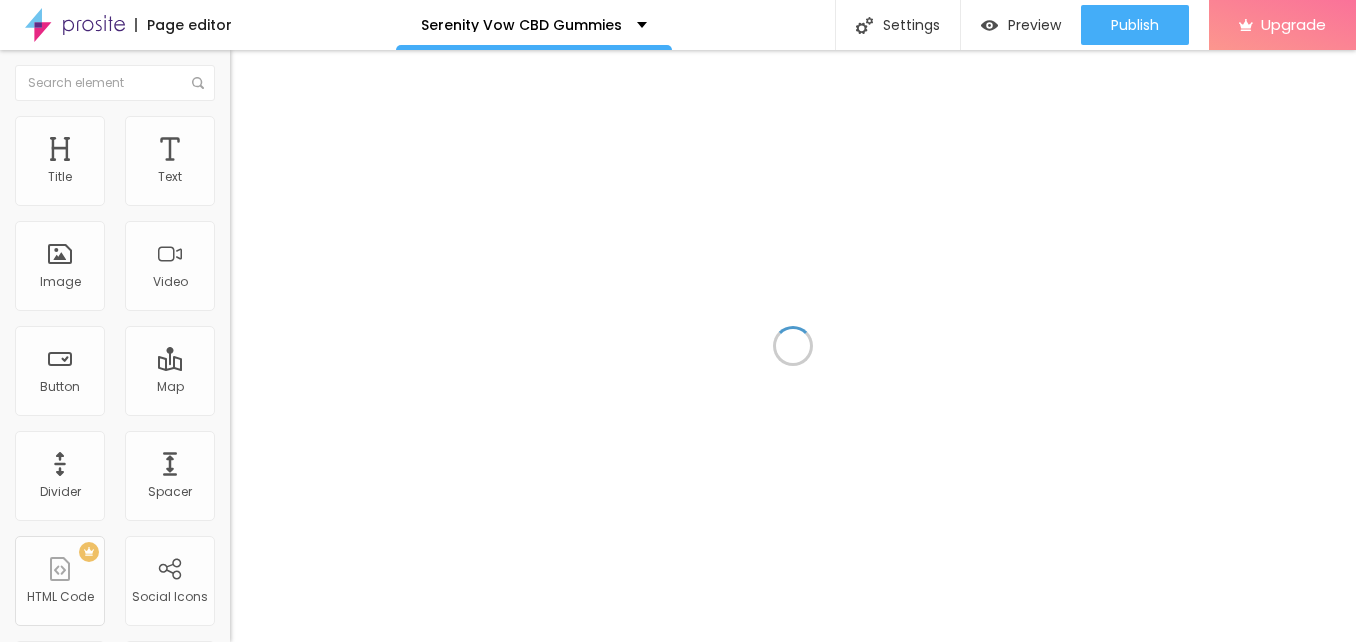 scroll, scrollTop: 0, scrollLeft: 0, axis: both 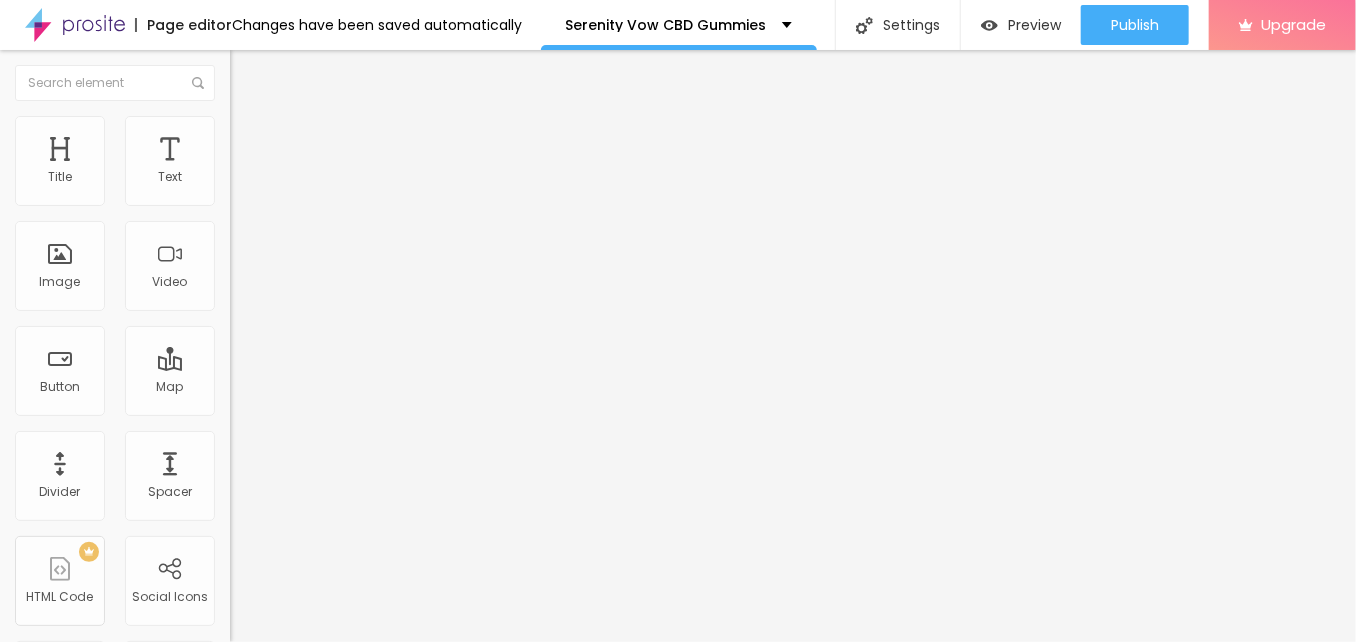 click on "Edit Coluna" at bounding box center [345, 73] 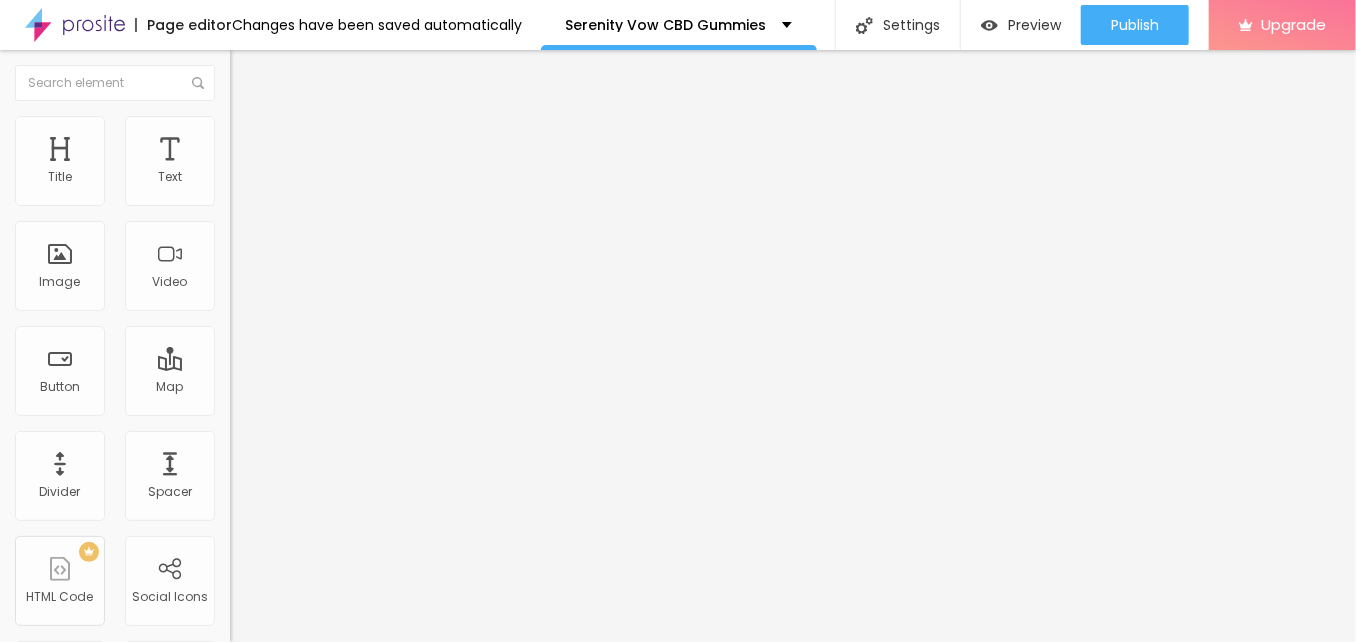 click at bounding box center [678, 769] 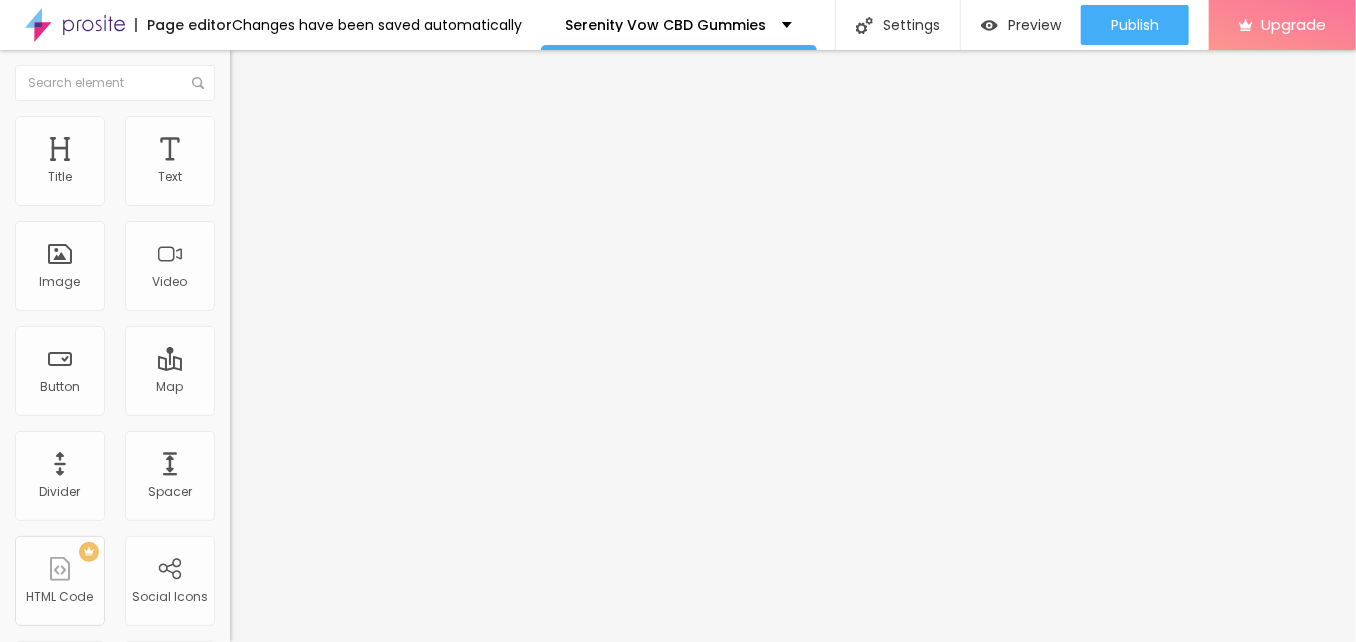 click at bounding box center (350, 192) 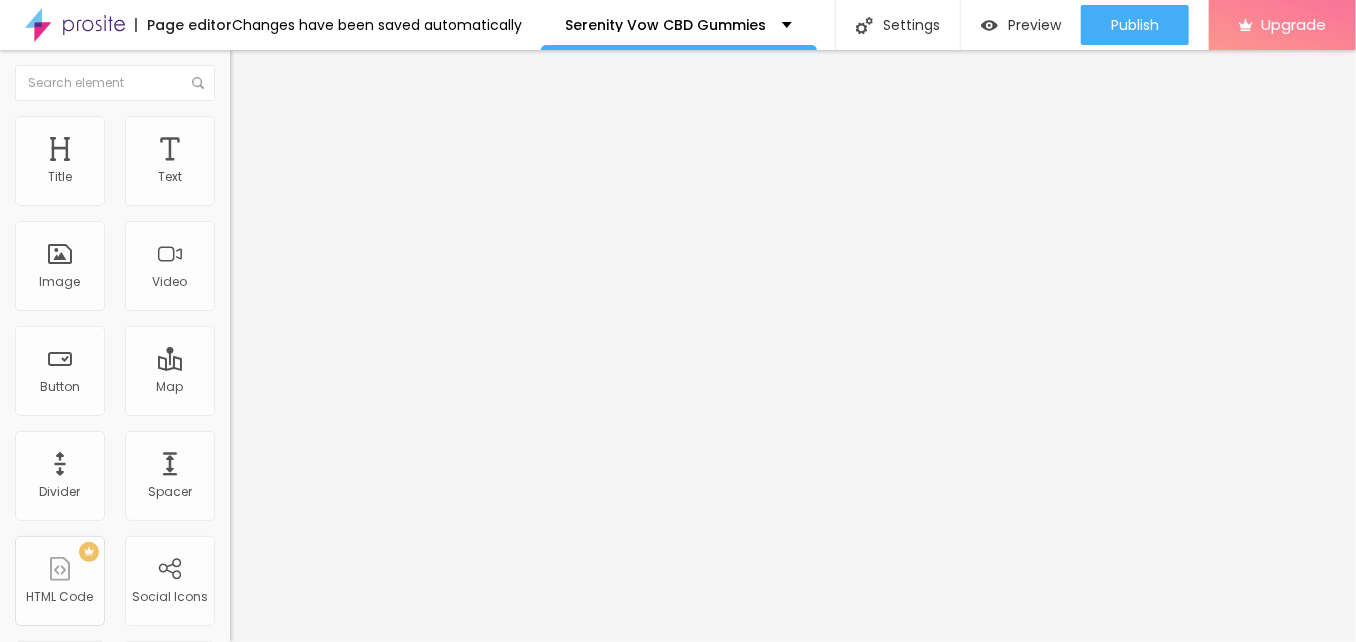type on "Serenity Vow CBD Gummies" 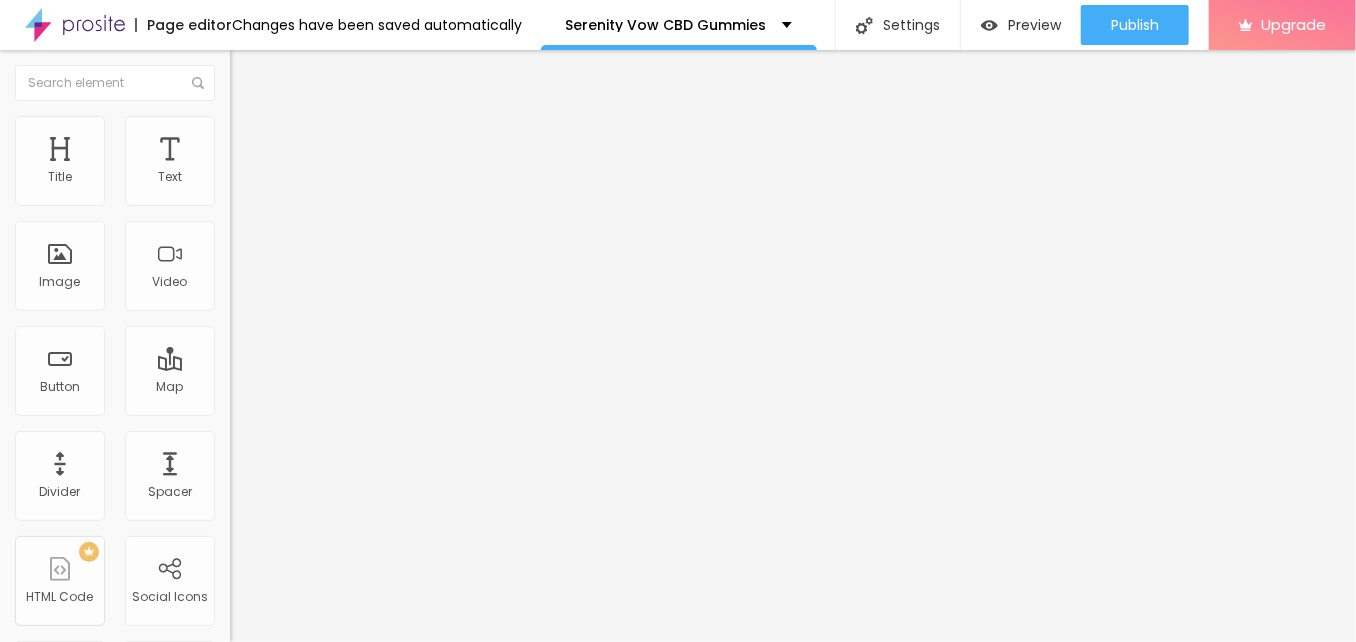 paste on "[DOMAIN]/[PRODUCT]" 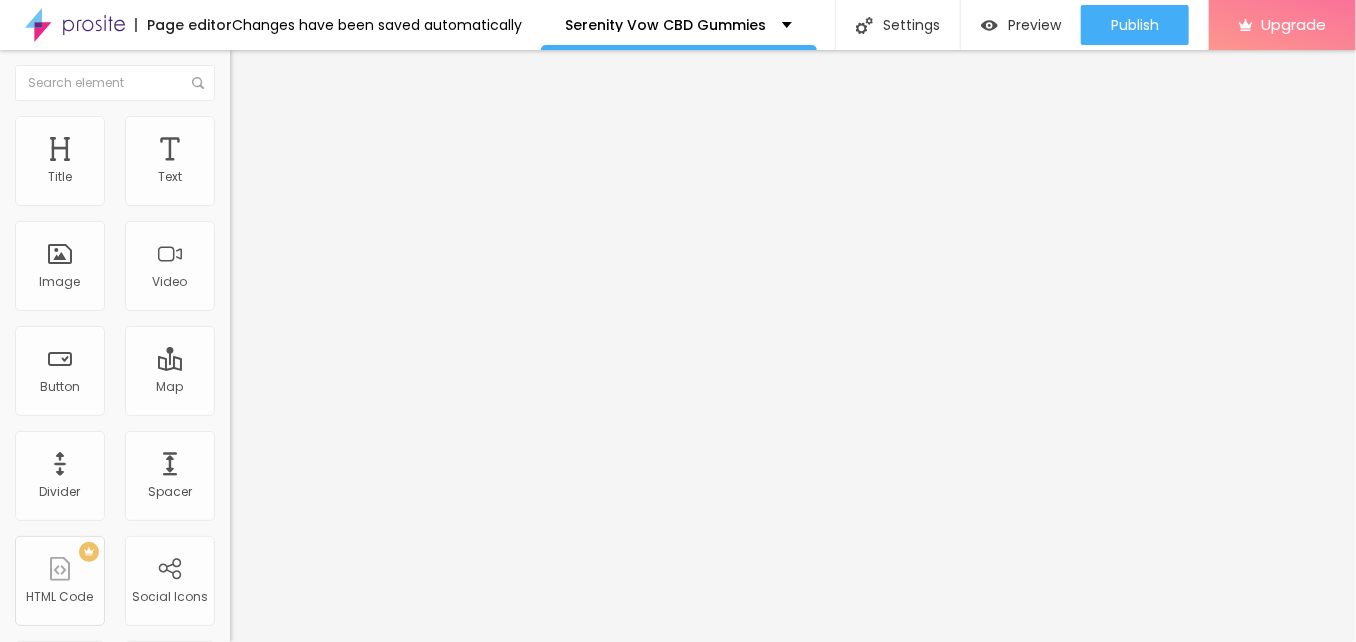 scroll, scrollTop: 0, scrollLeft: 57, axis: horizontal 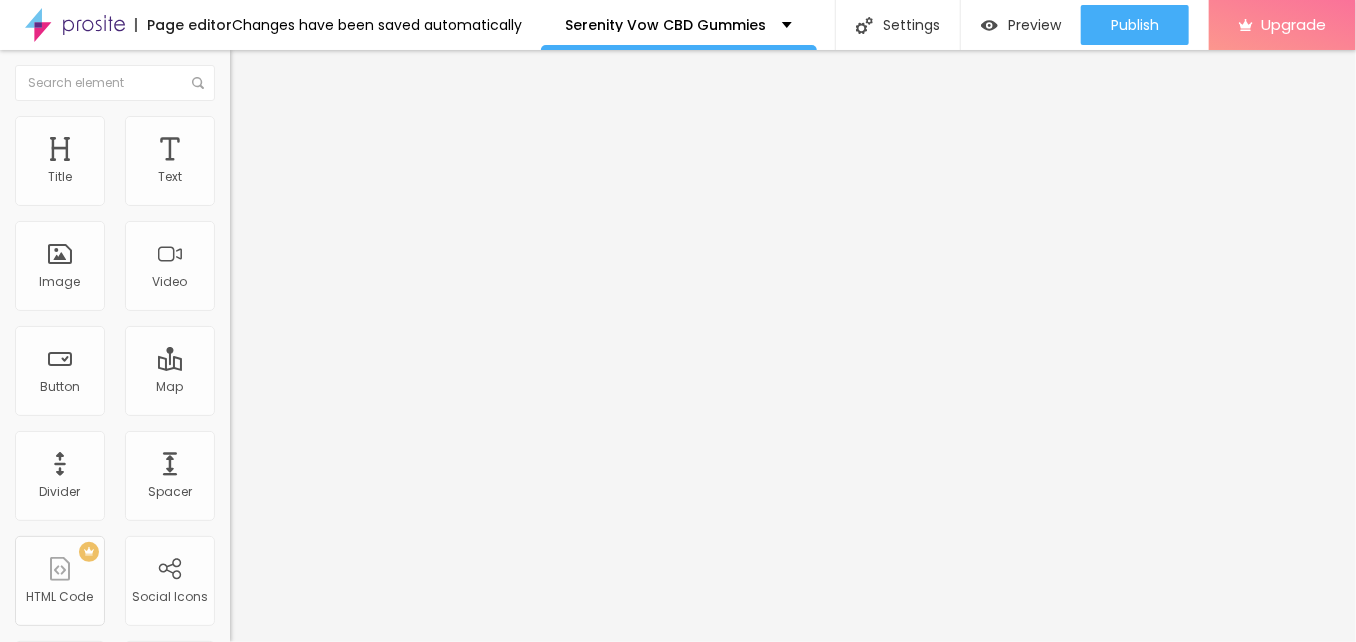 type on "https://[DOMAIN]/[PRODUCT]" 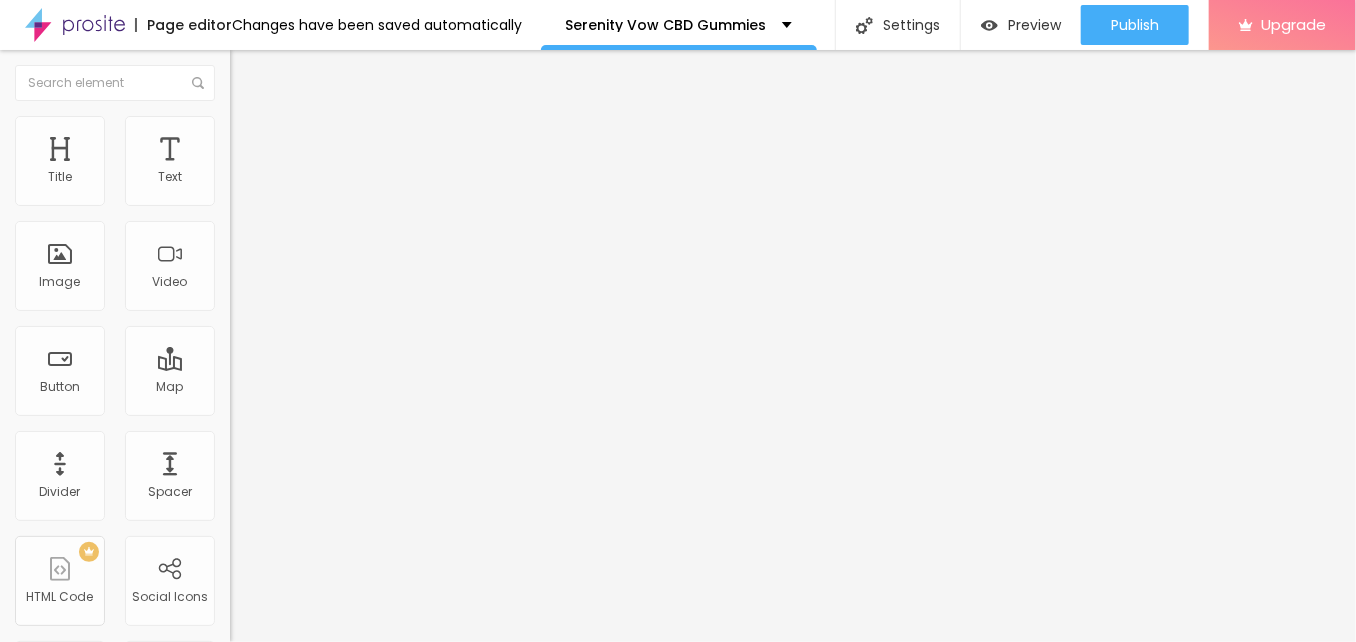 click at bounding box center (239, 125) 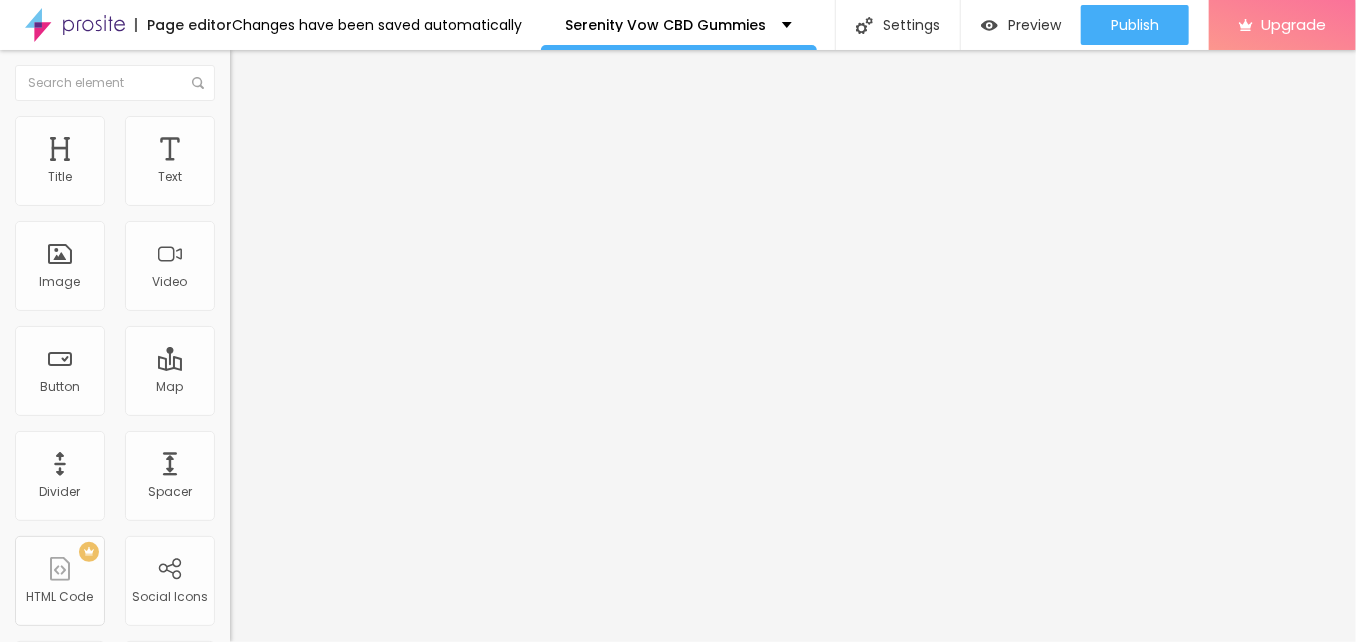 type on "90" 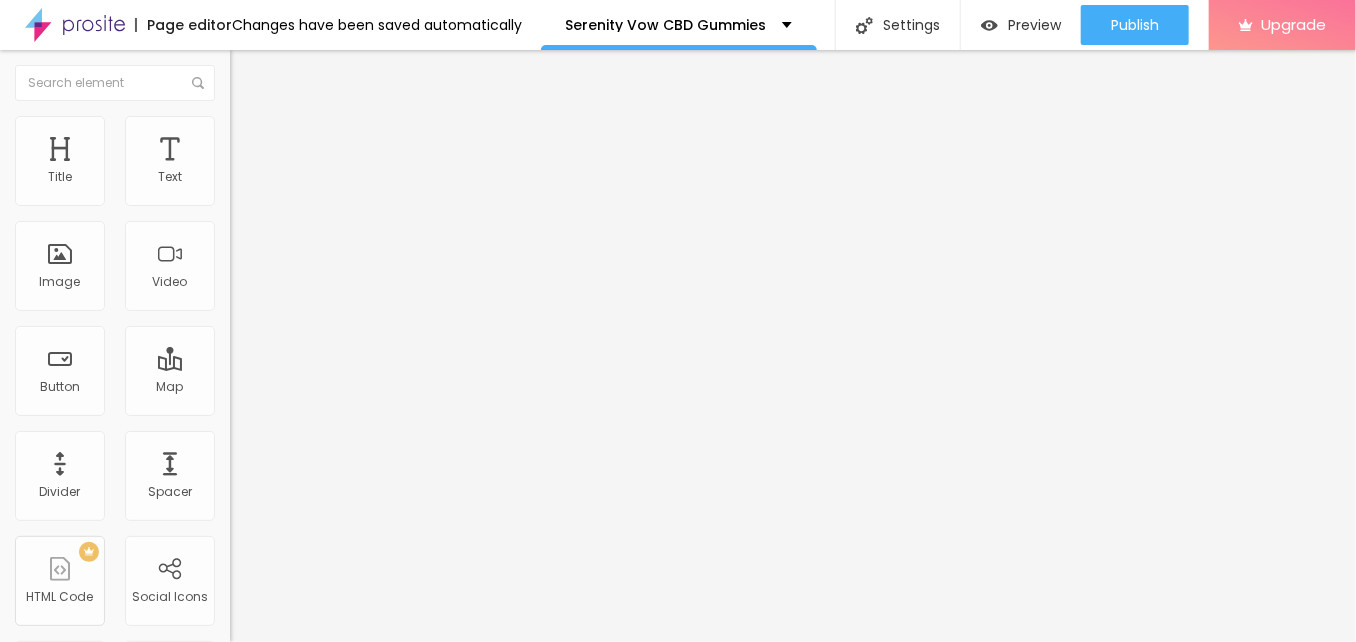 type on "90" 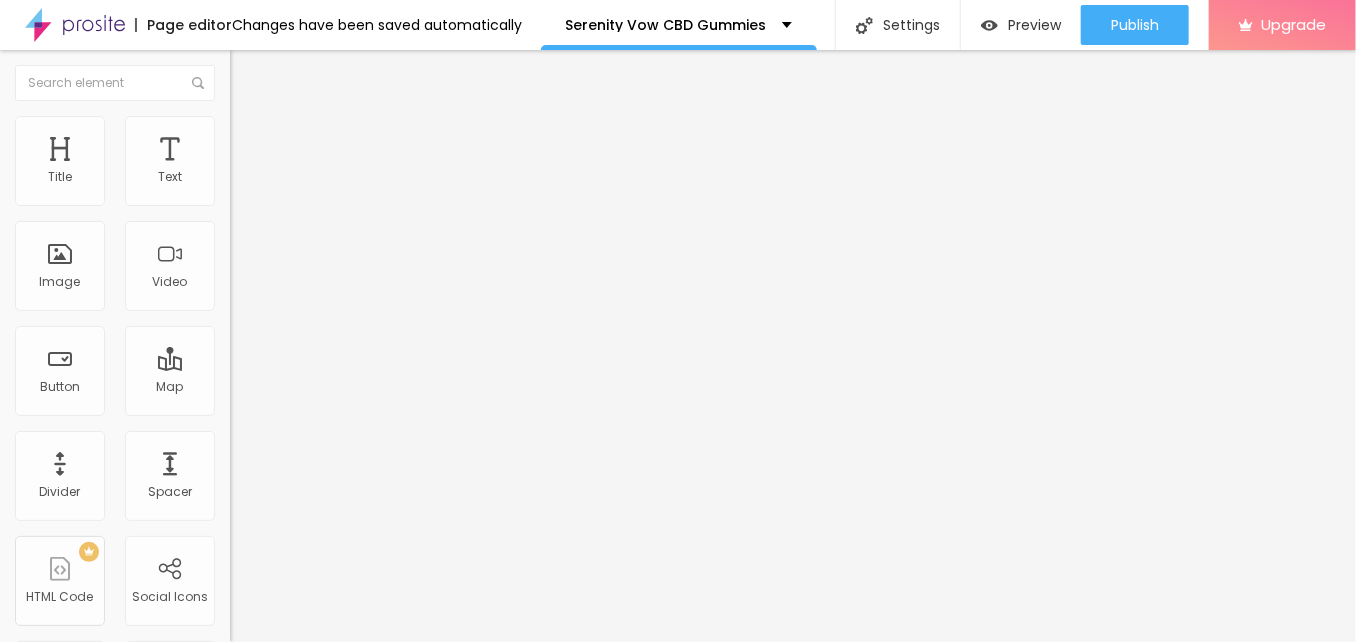 type on "85" 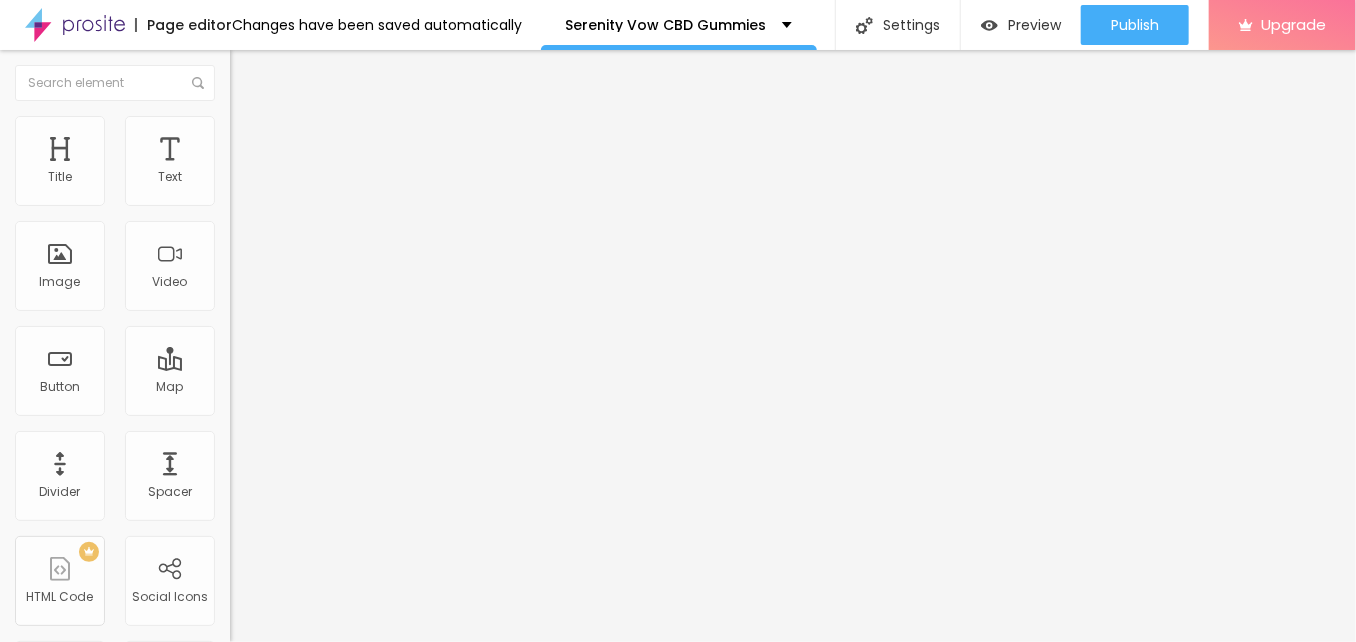 type on "85" 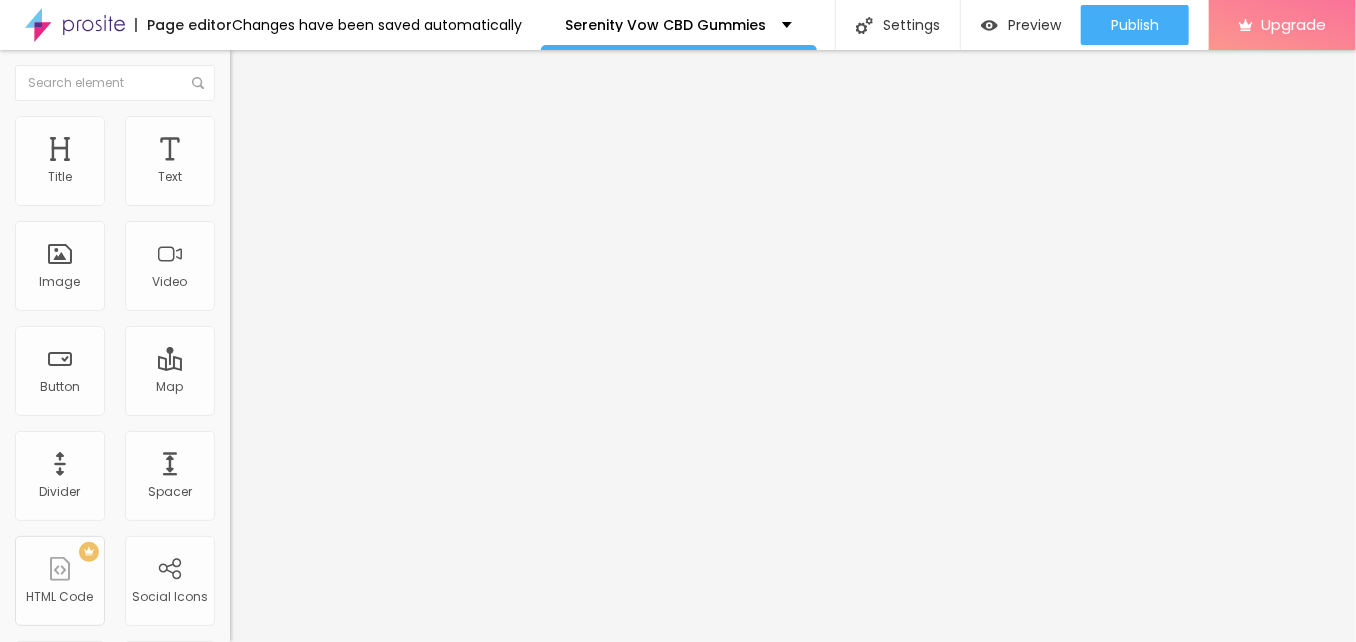 type on "80" 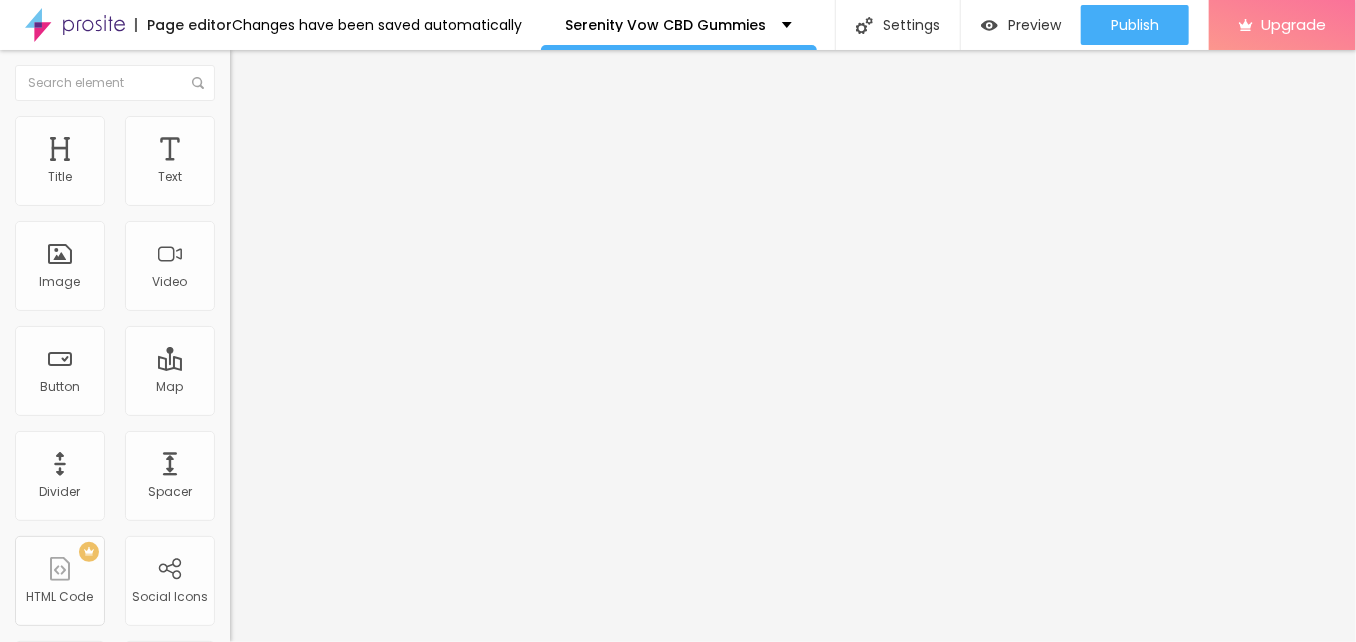type on "80" 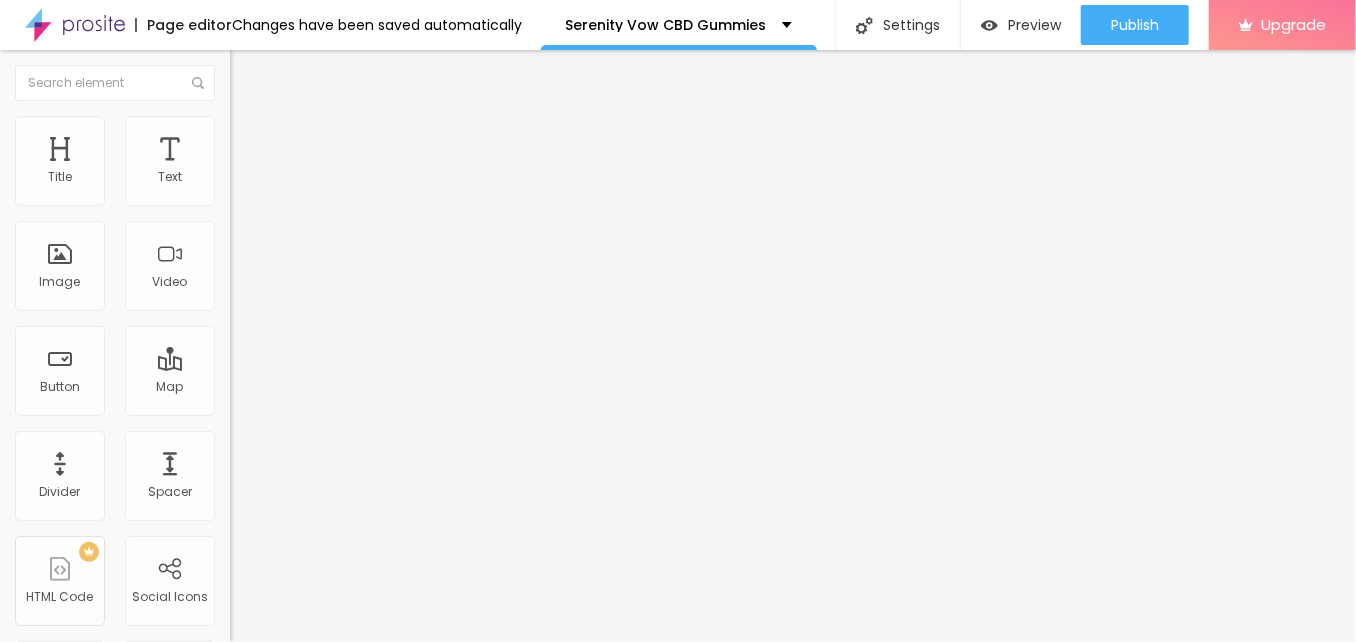 type on "75" 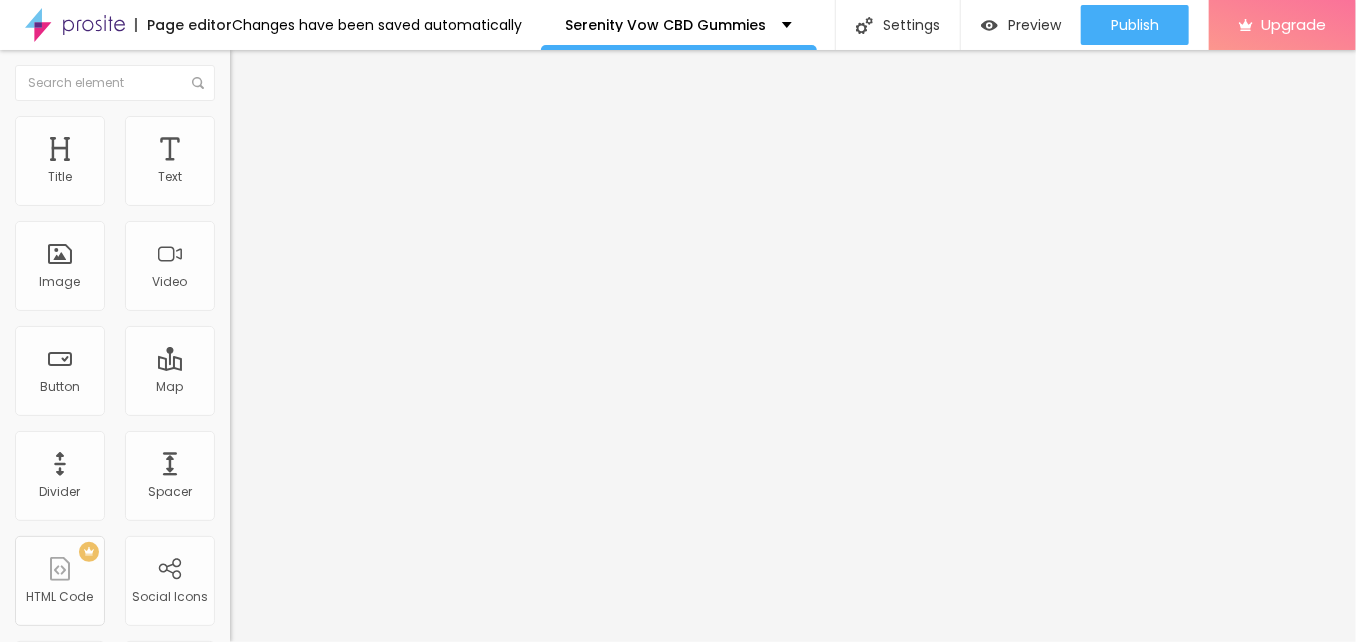 type on "75" 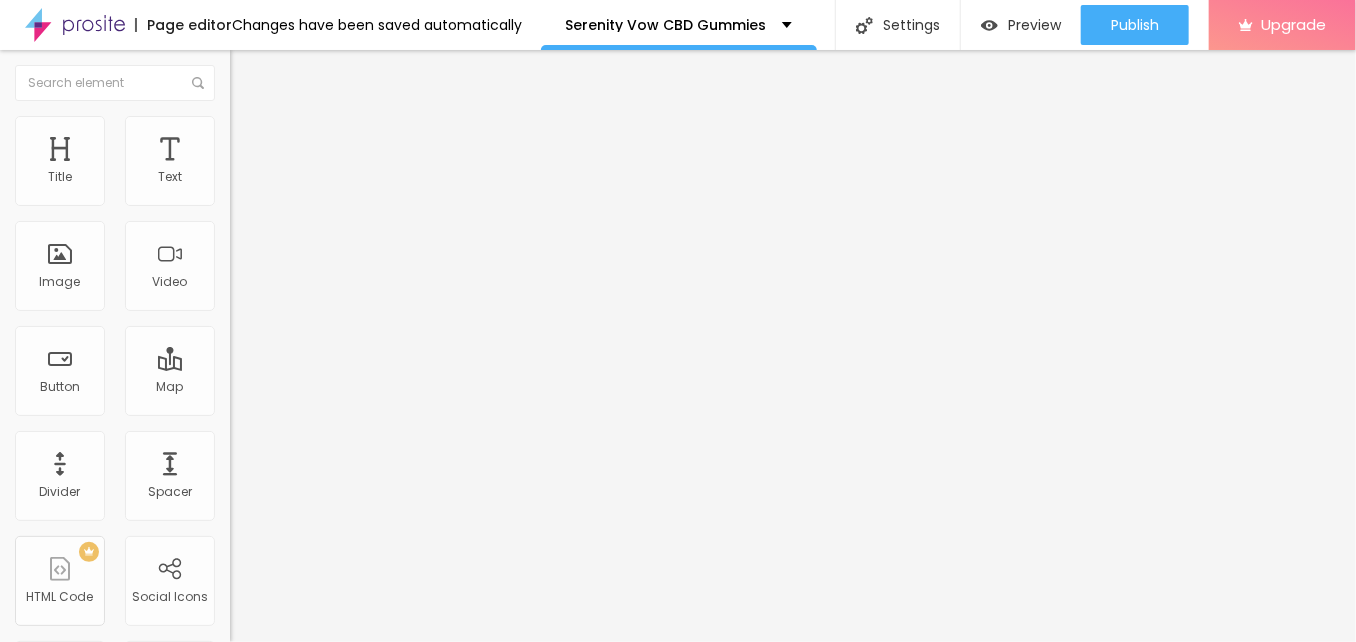 type on "70" 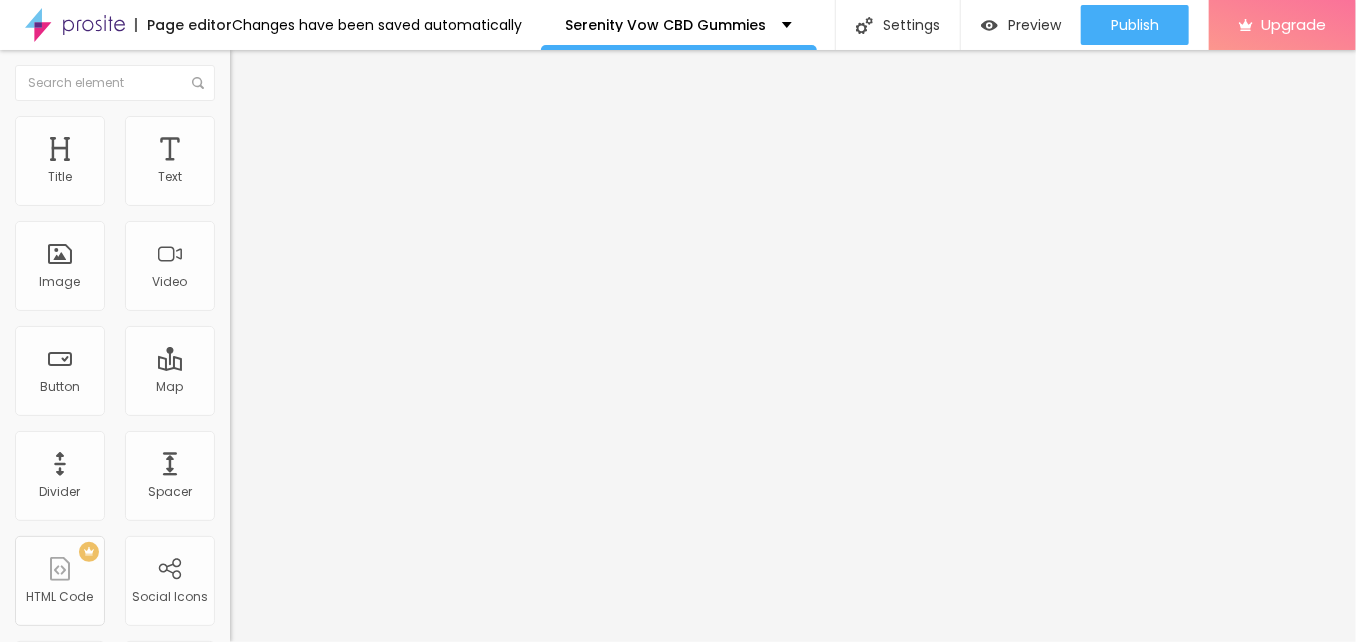 type on "70" 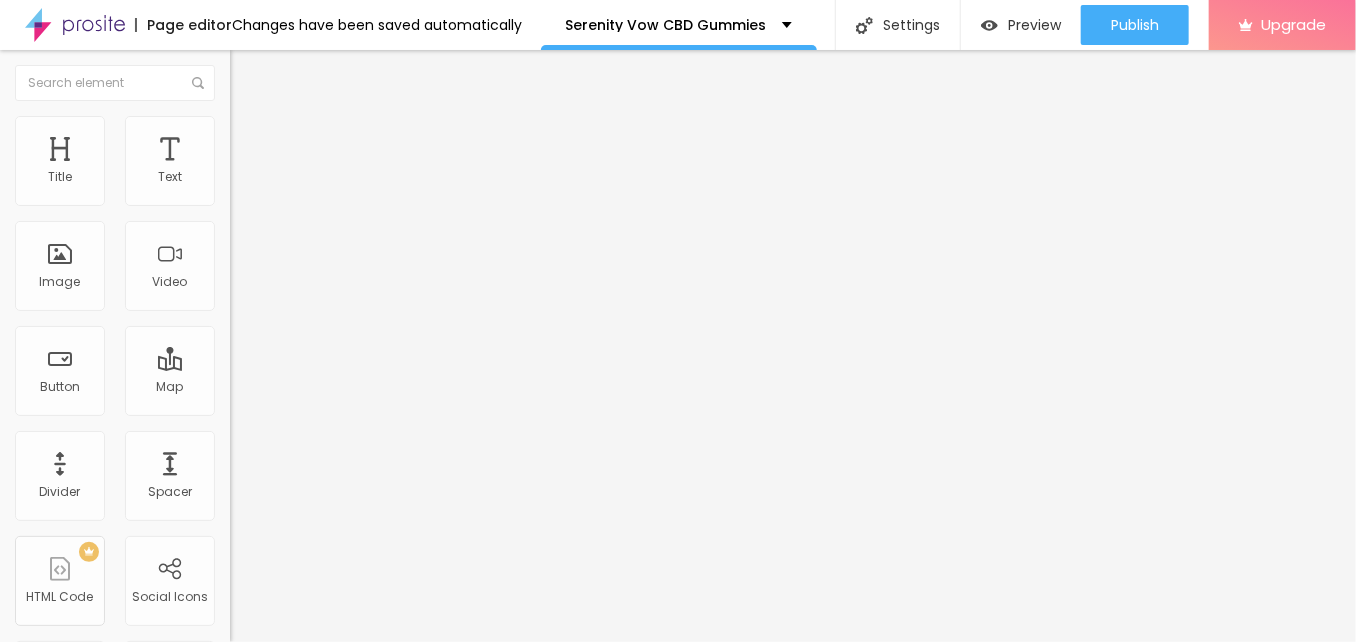 type on "65" 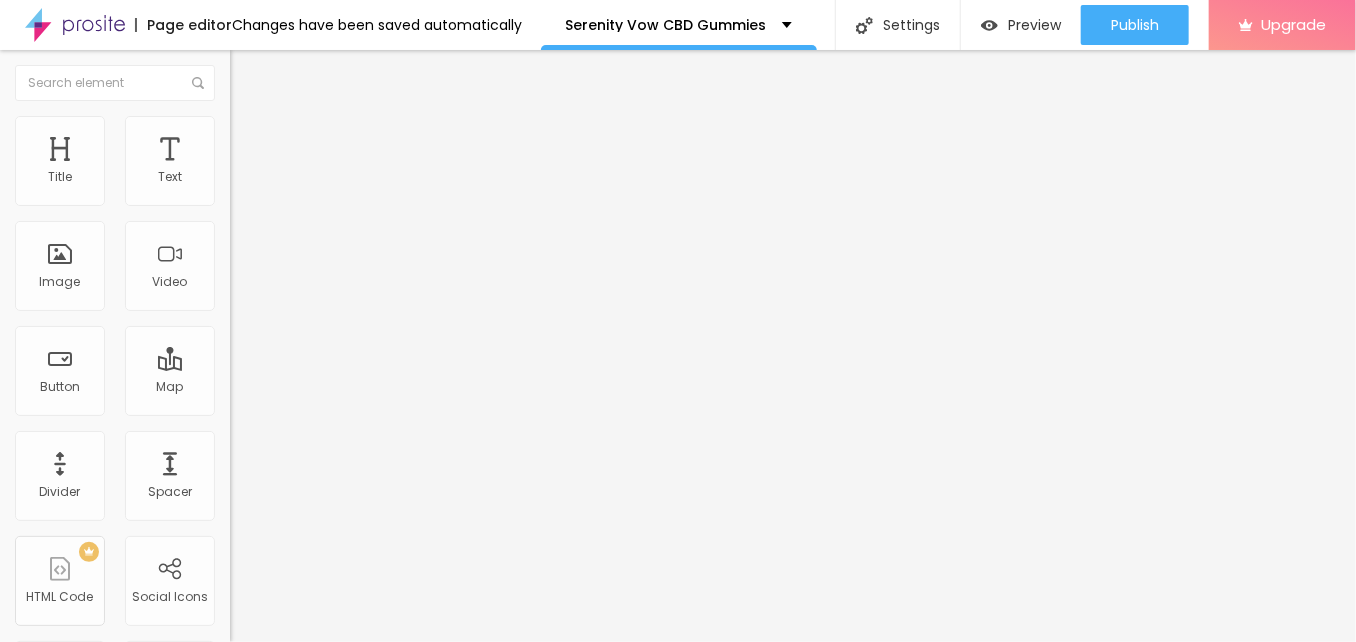 type on "60" 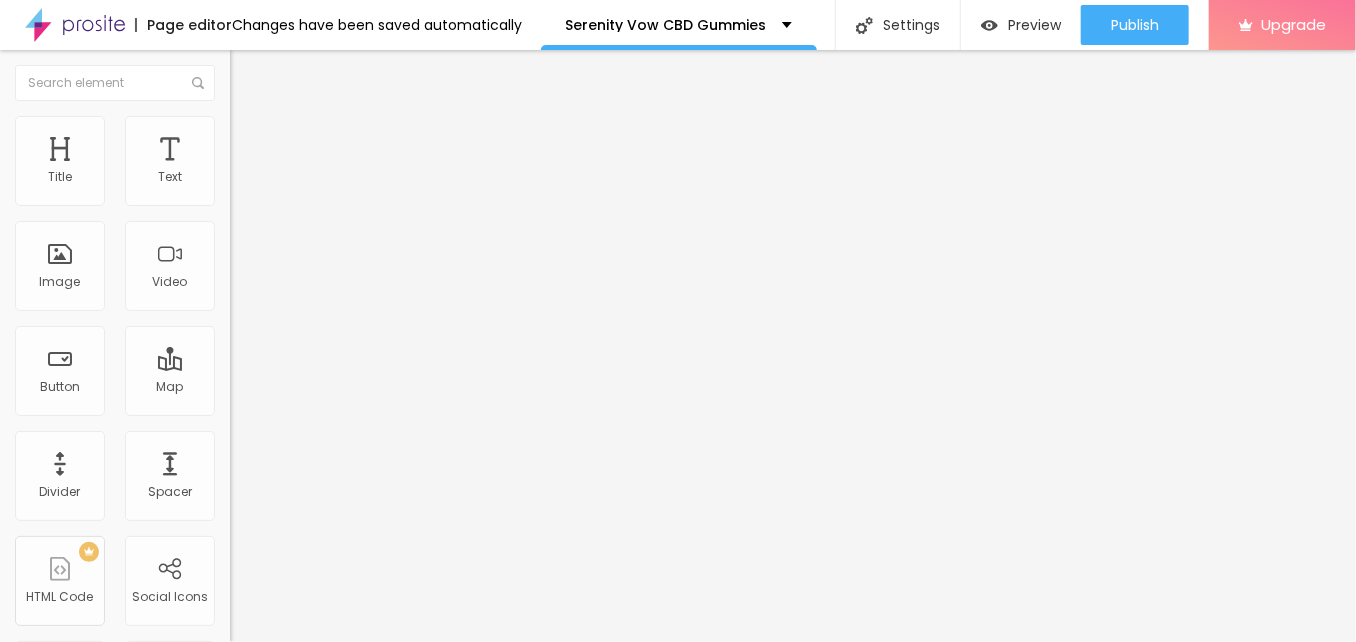 type on "60" 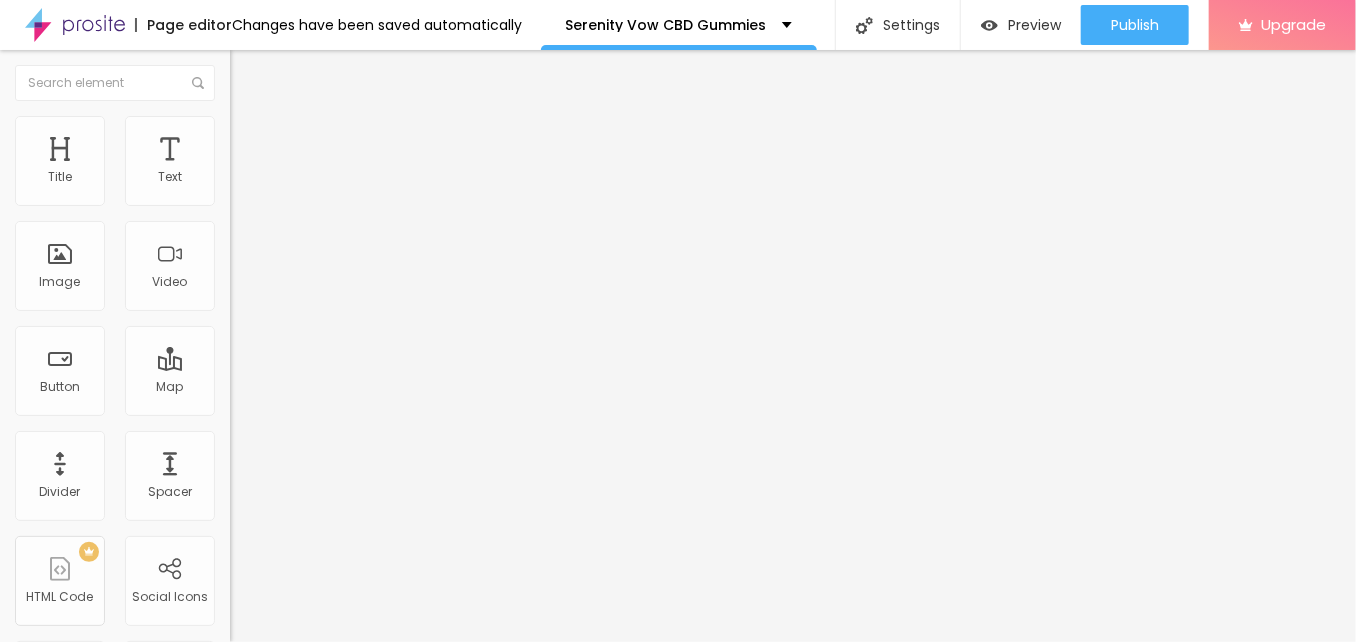 type on "55" 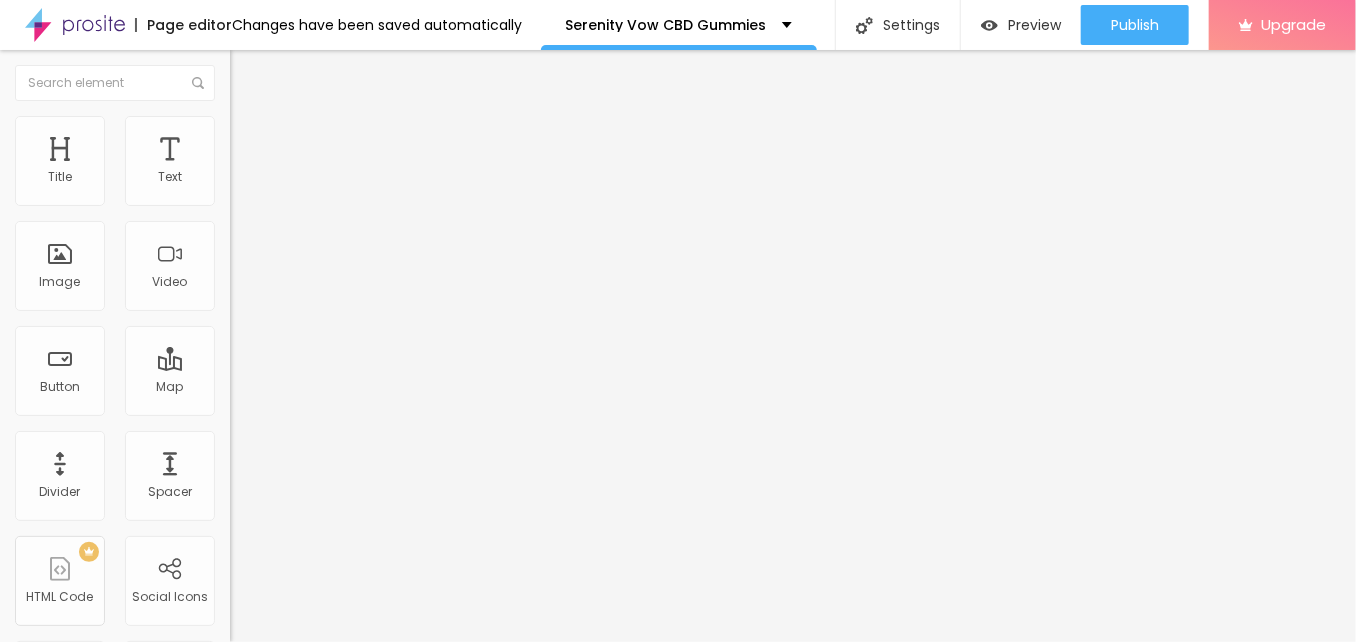type on "55" 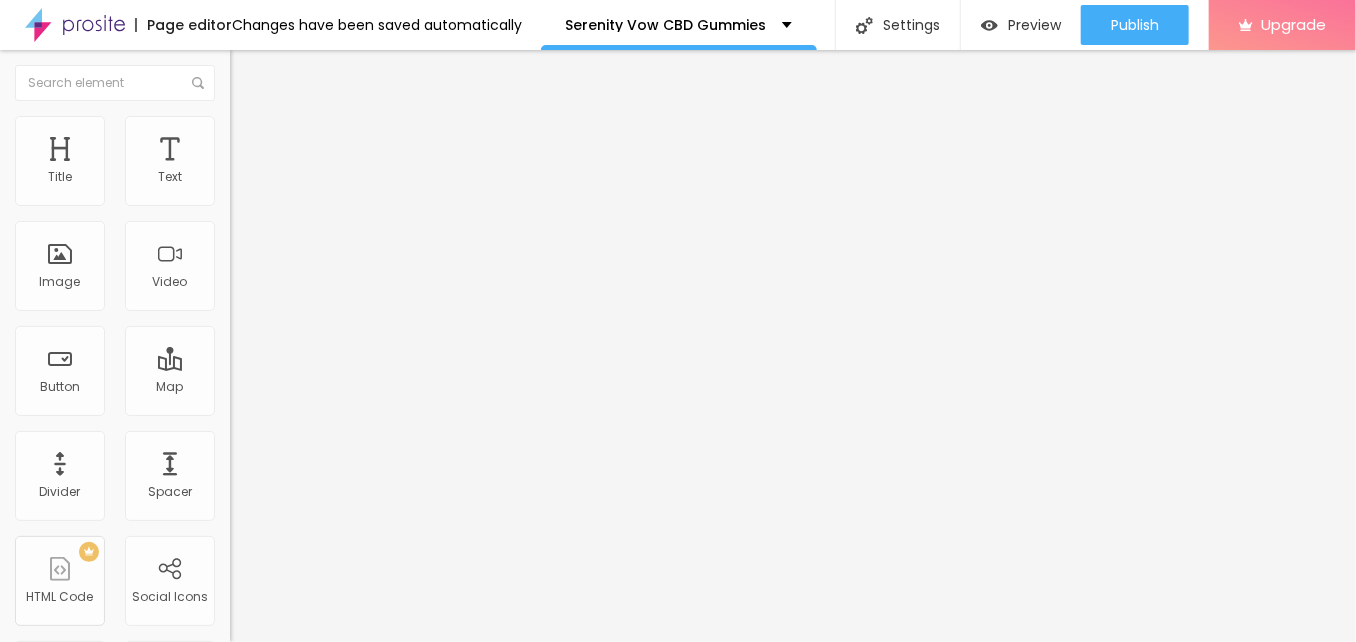 type on "50" 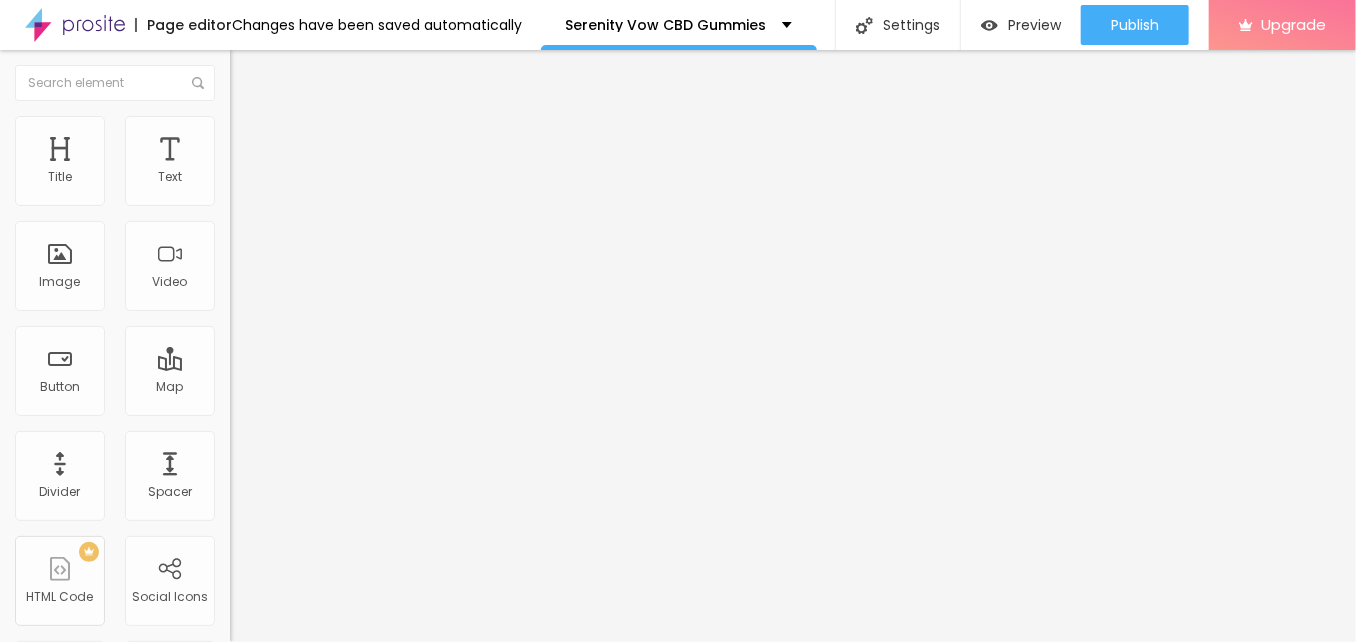 type on "50" 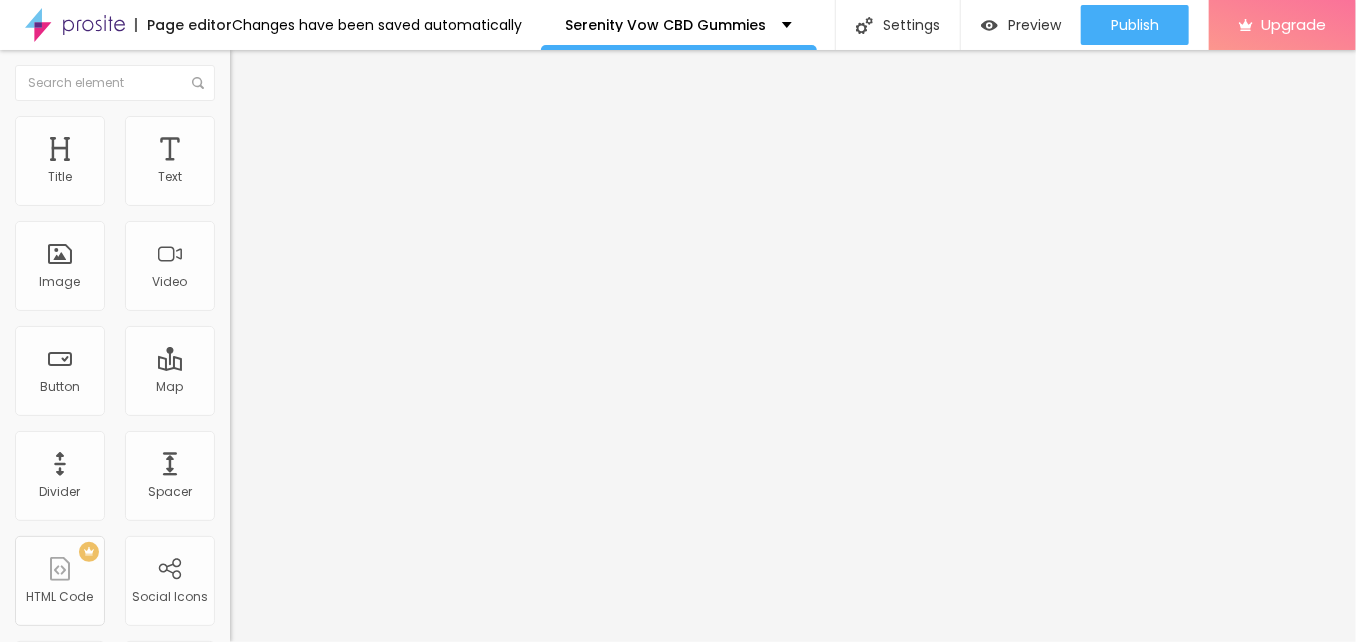 type on "45" 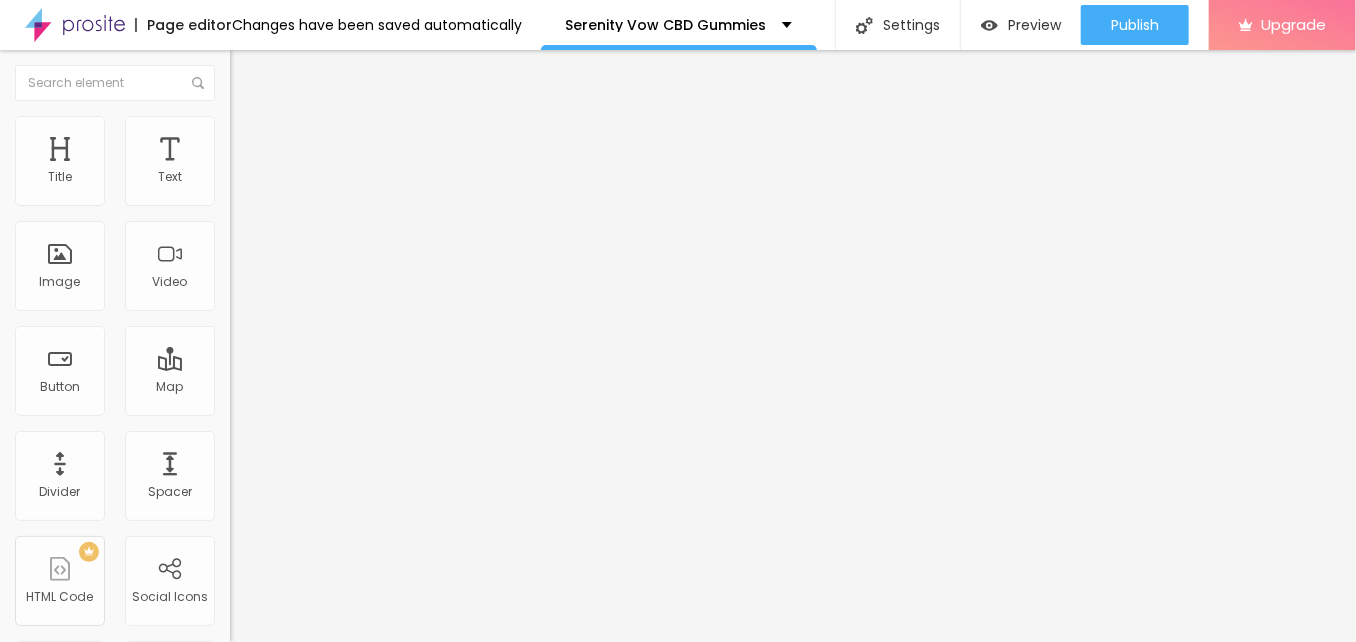 type on "45" 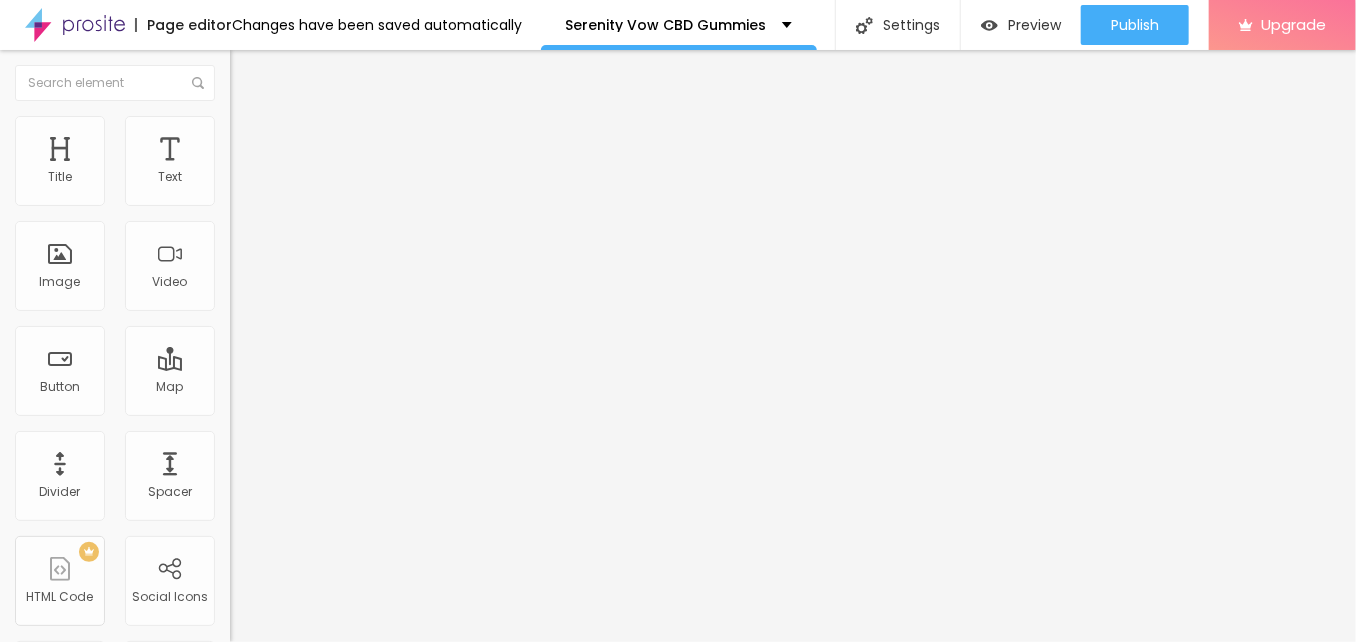 type on "40" 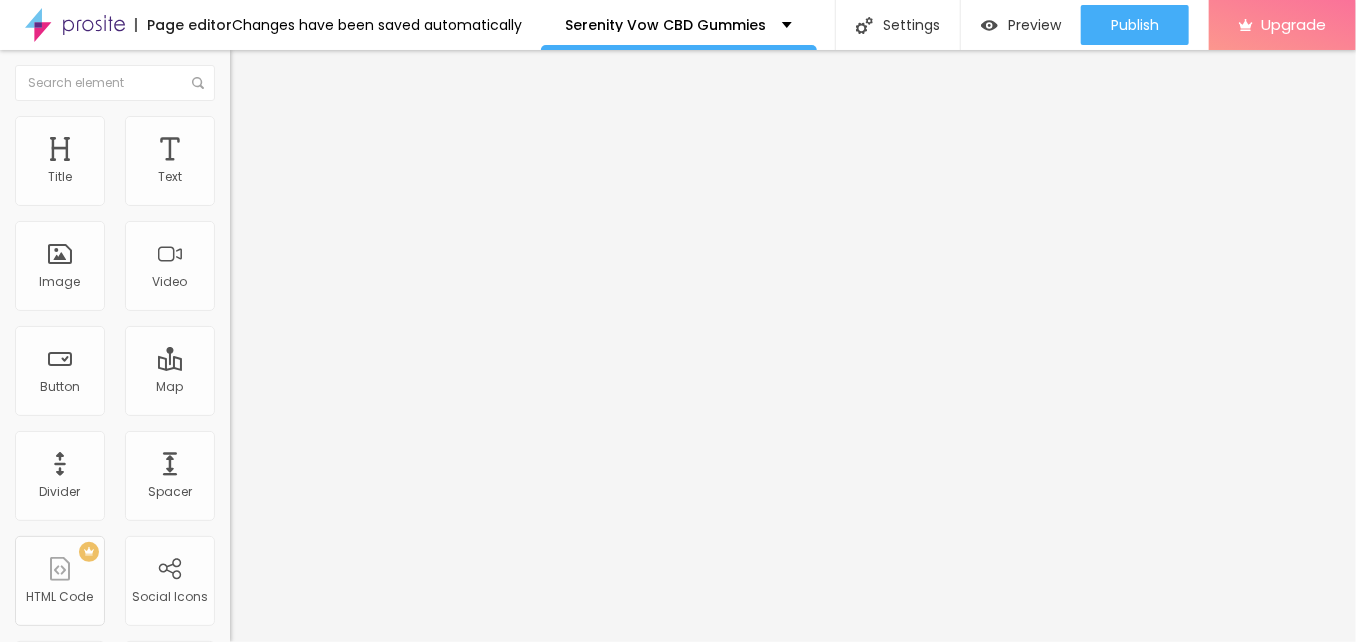 type on "40" 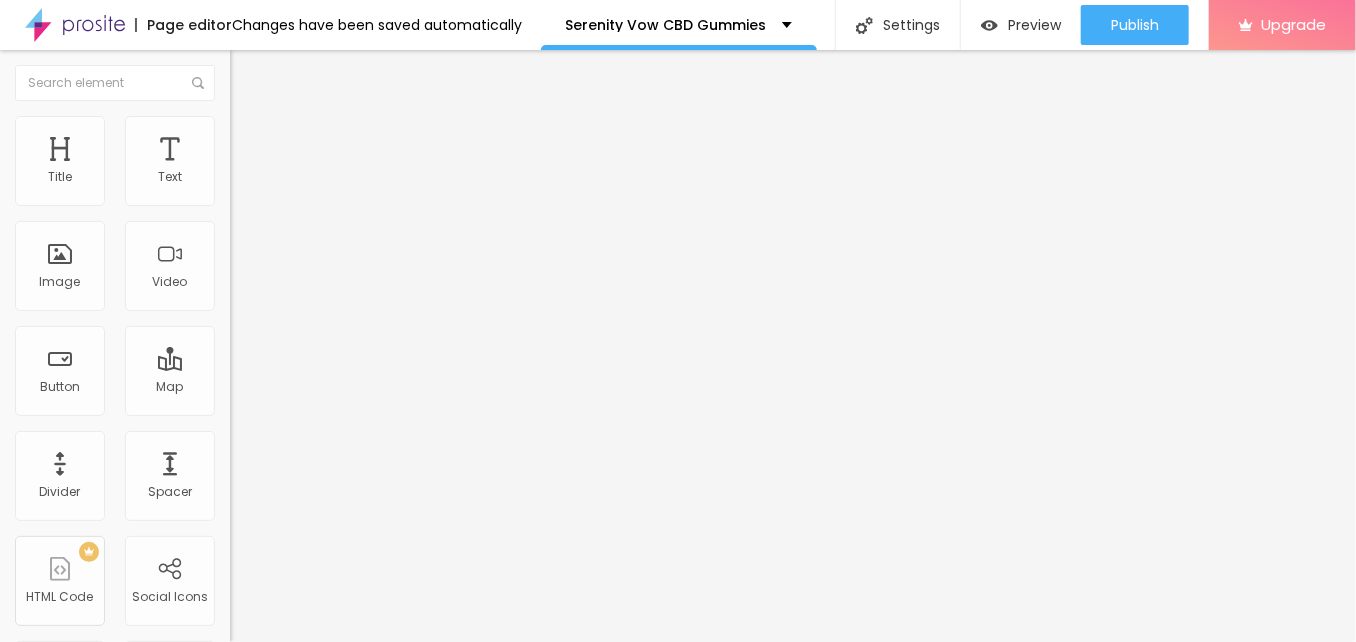 type on "35" 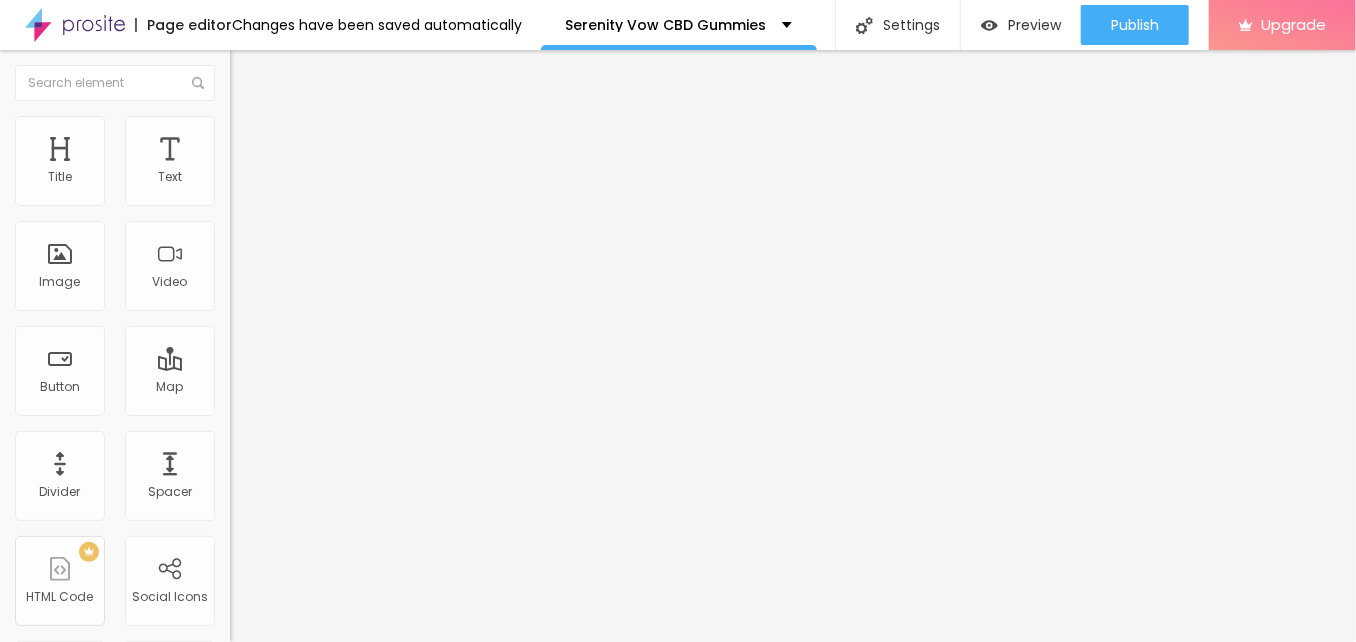 type on "35" 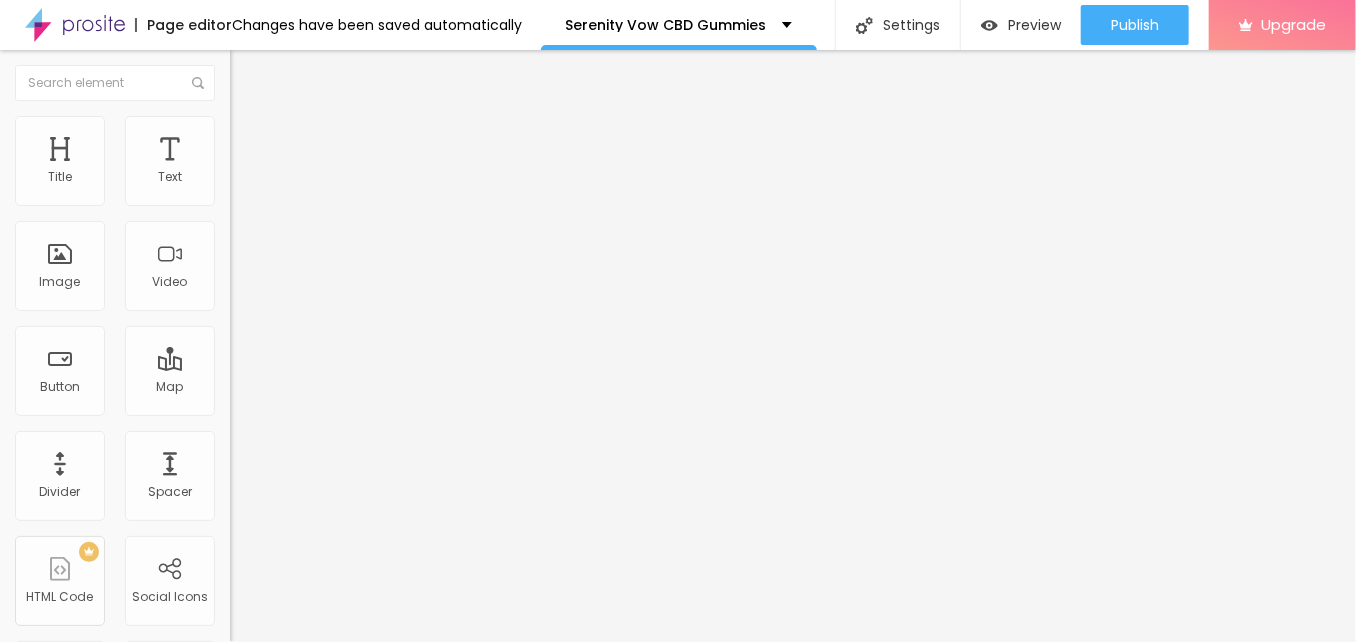 type on "30" 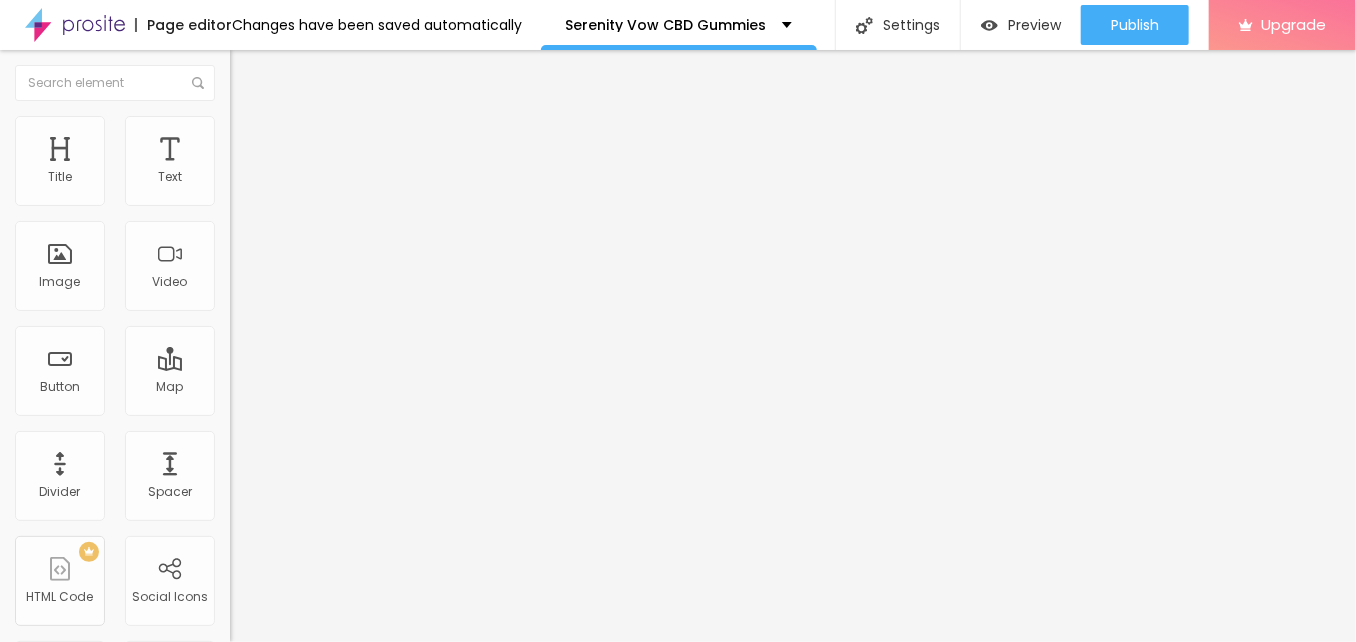 type on "25" 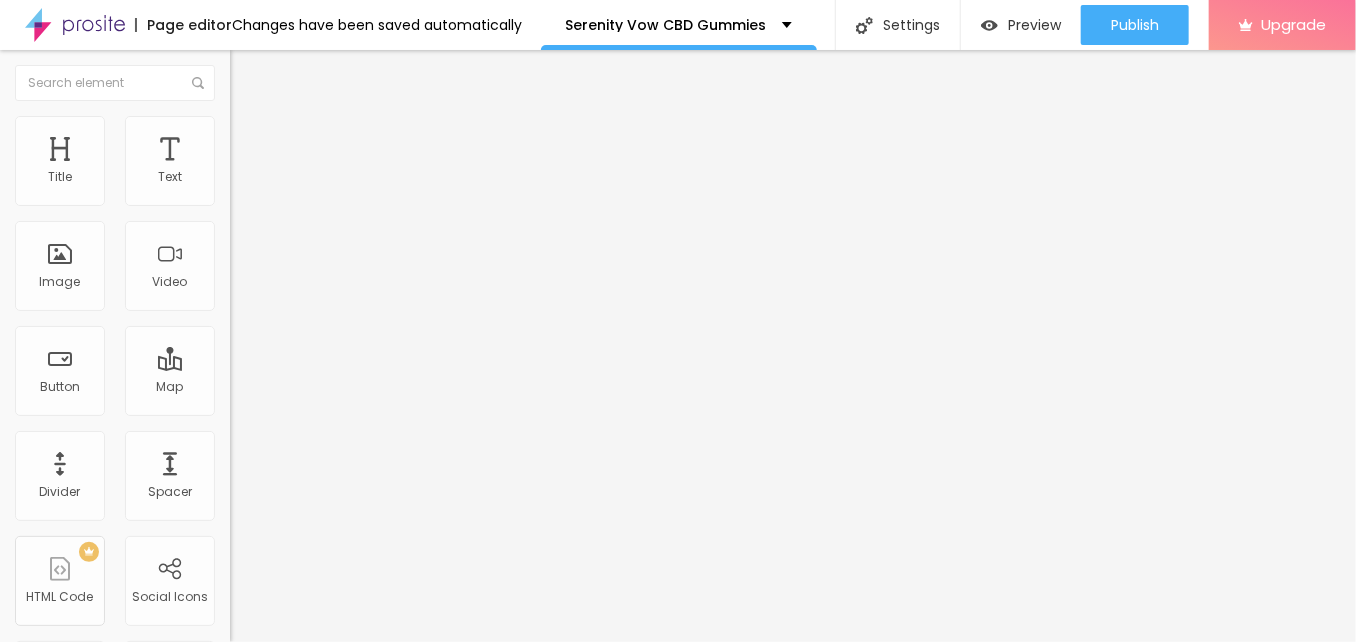 type on "25" 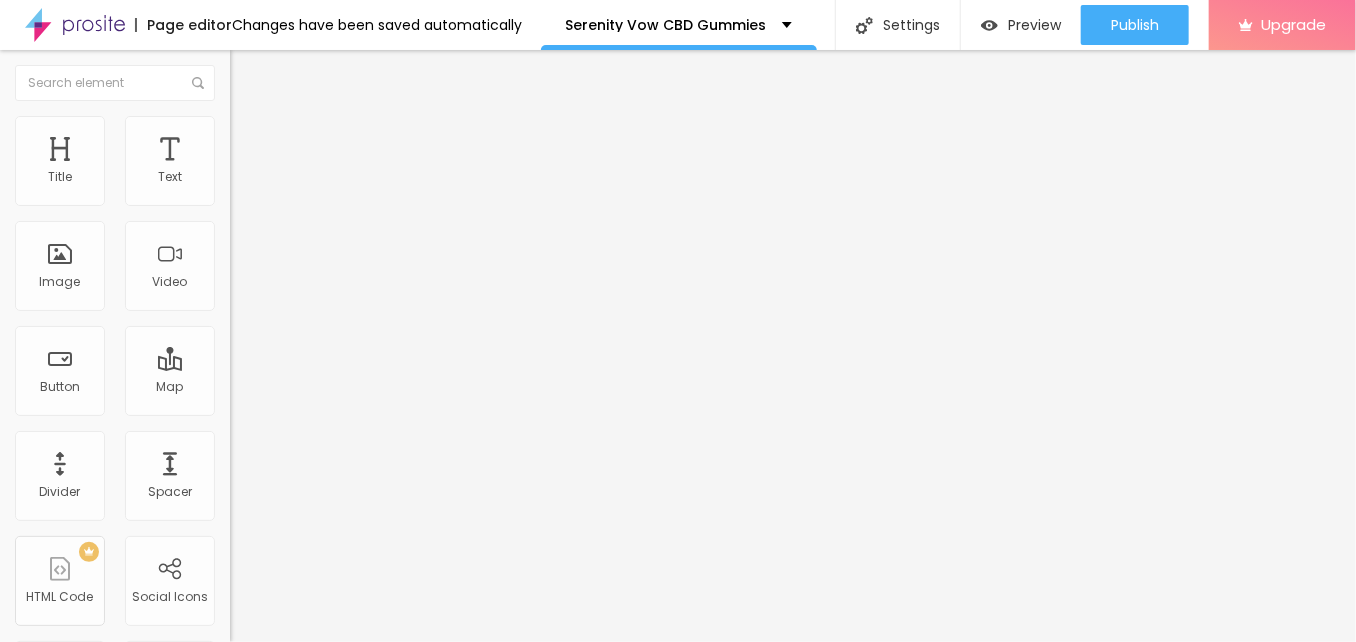 click at bounding box center [244, 181] 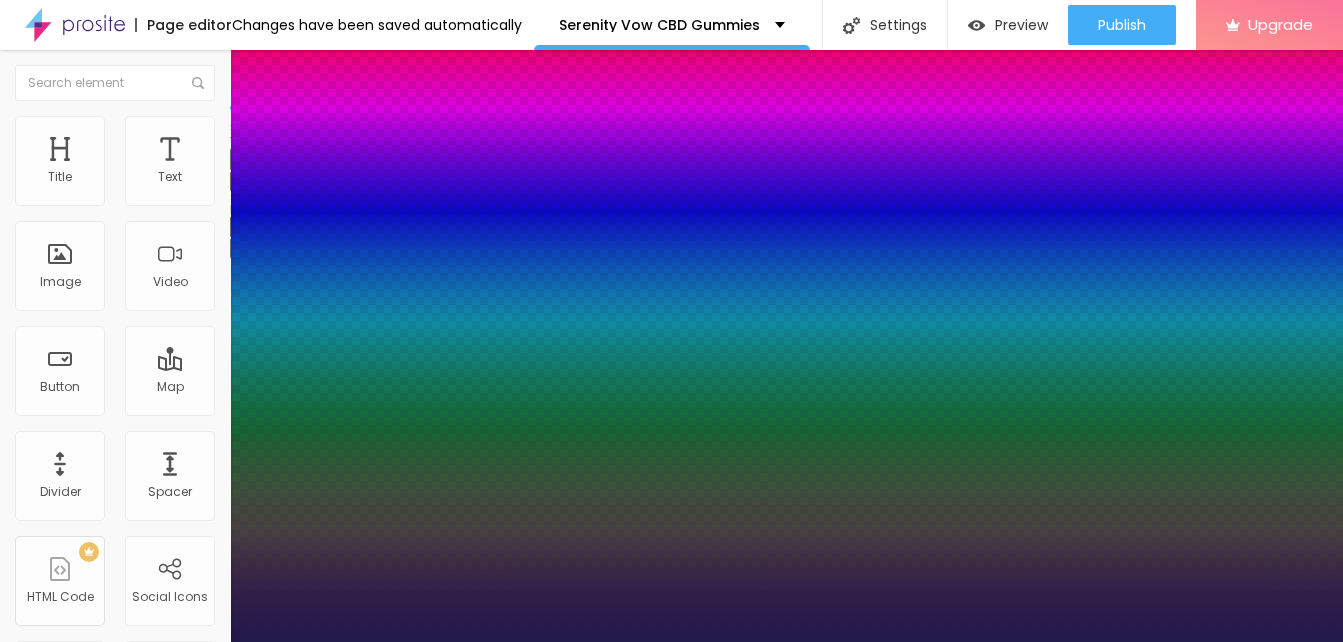 type on "1" 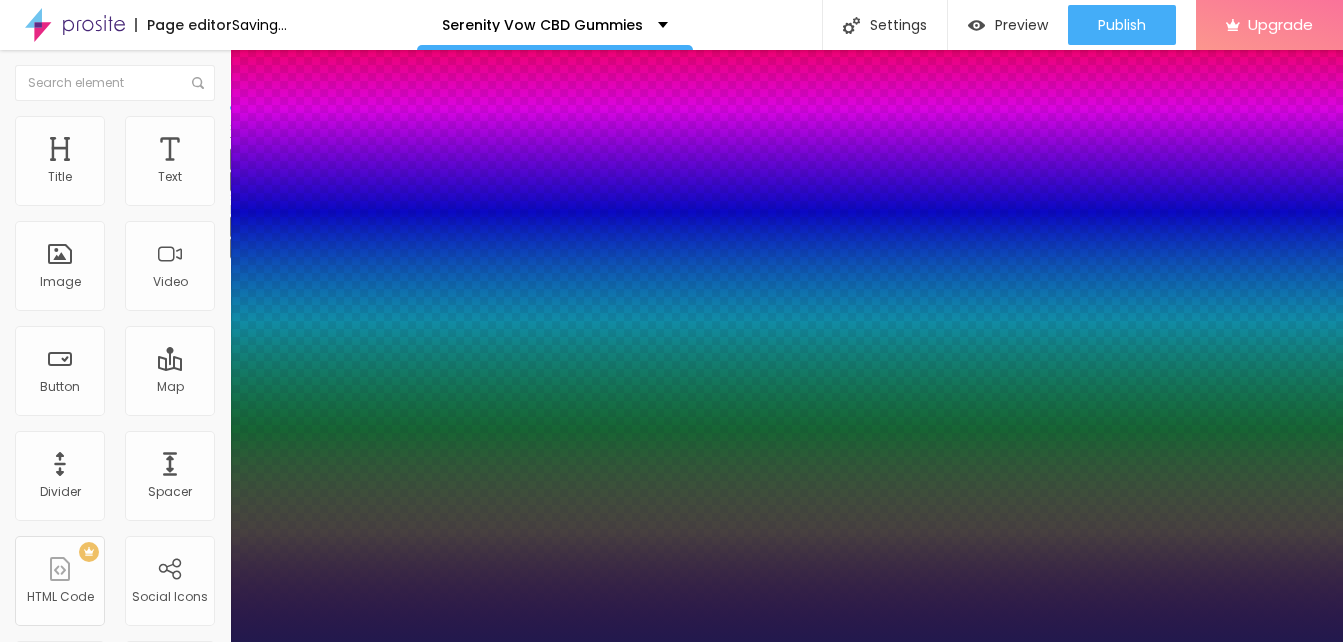 type on "1" 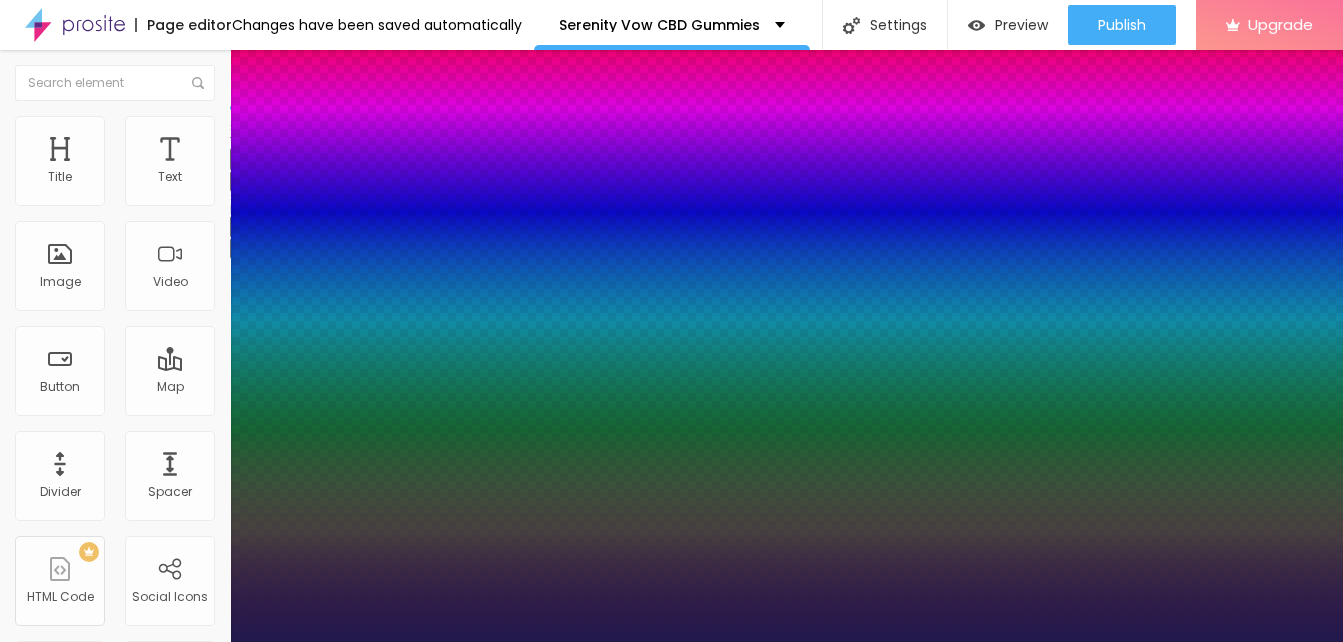 click at bounding box center [671, 642] 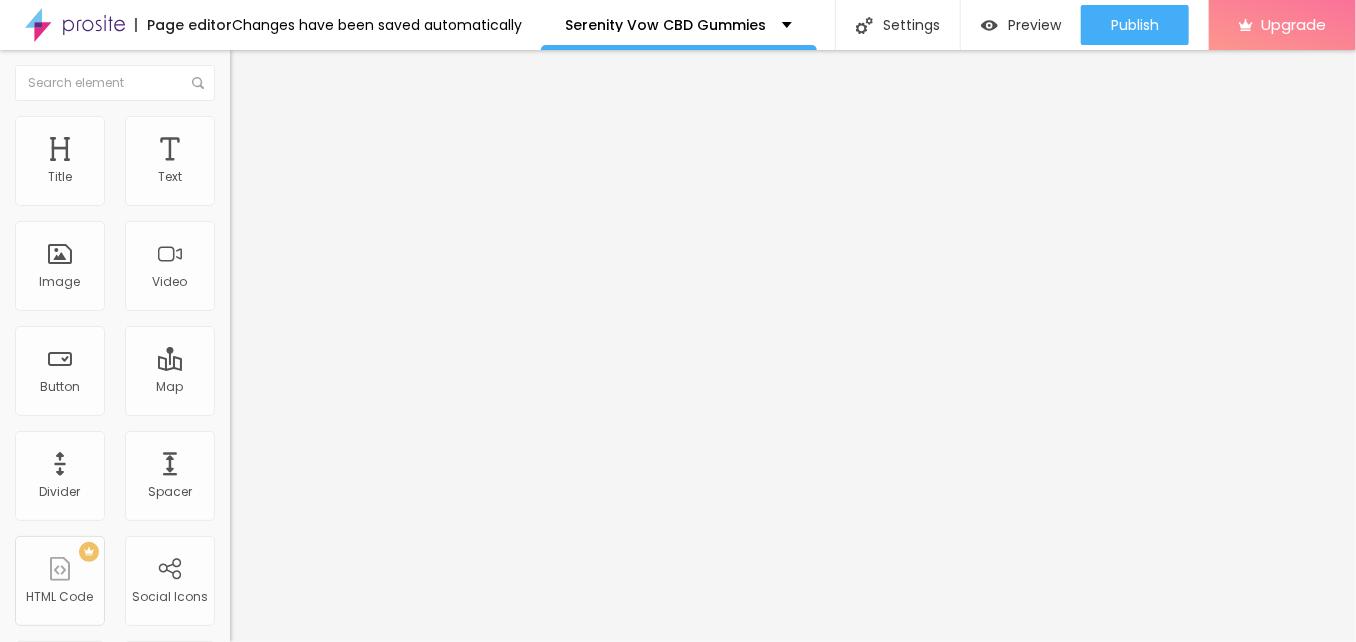 drag, startPoint x: 212, startPoint y: 423, endPoint x: 210, endPoint y: 409, distance: 14.142136 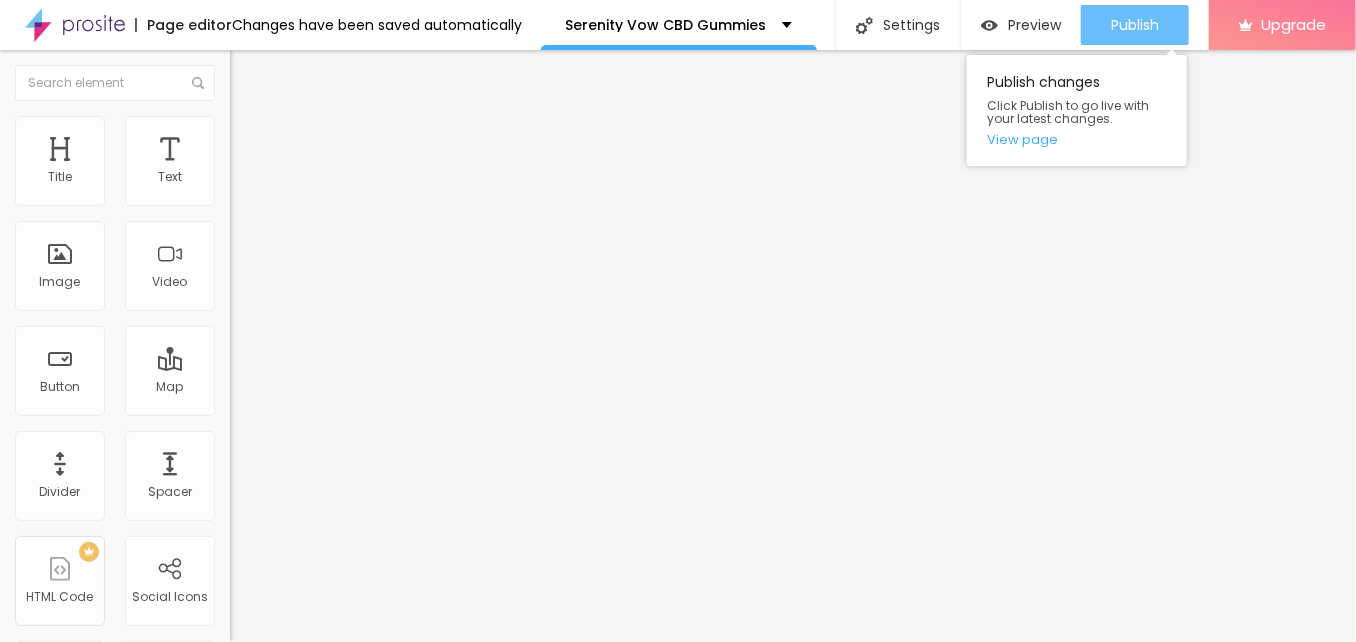 click on "Publish" at bounding box center (1135, 25) 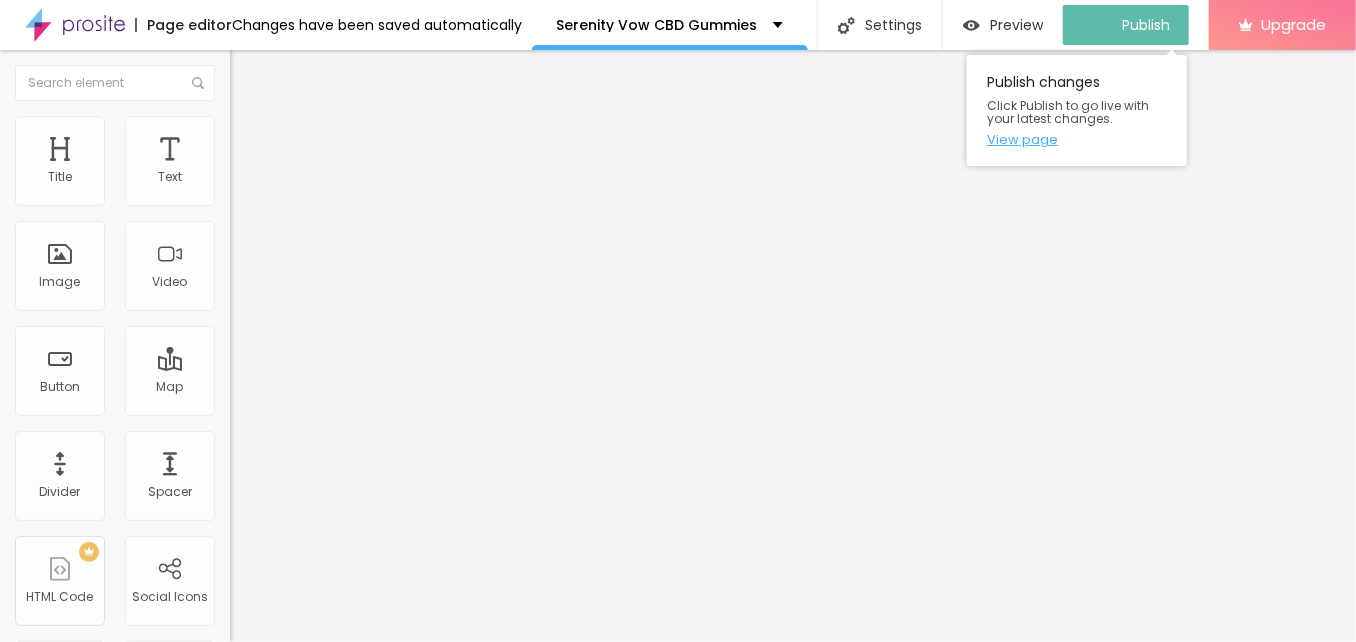 click on "View page" at bounding box center [1077, 139] 